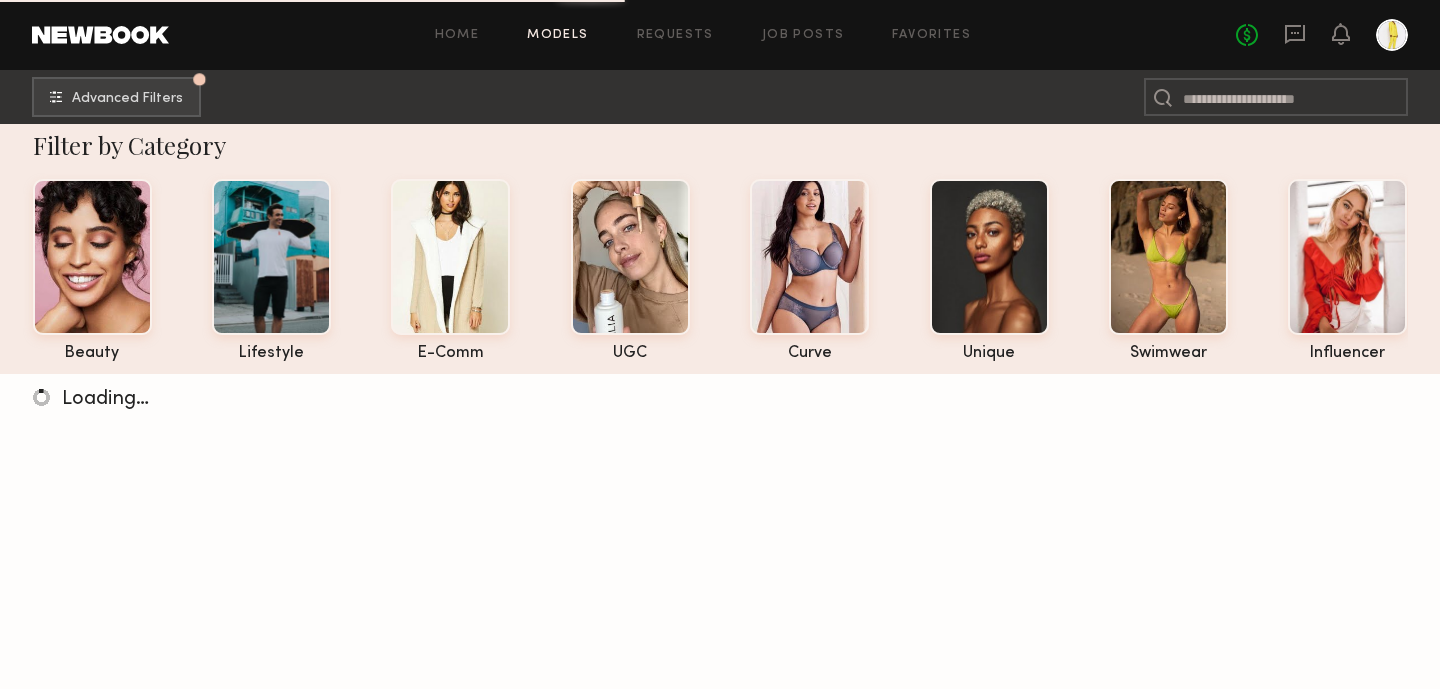 scroll, scrollTop: 32, scrollLeft: 0, axis: vertical 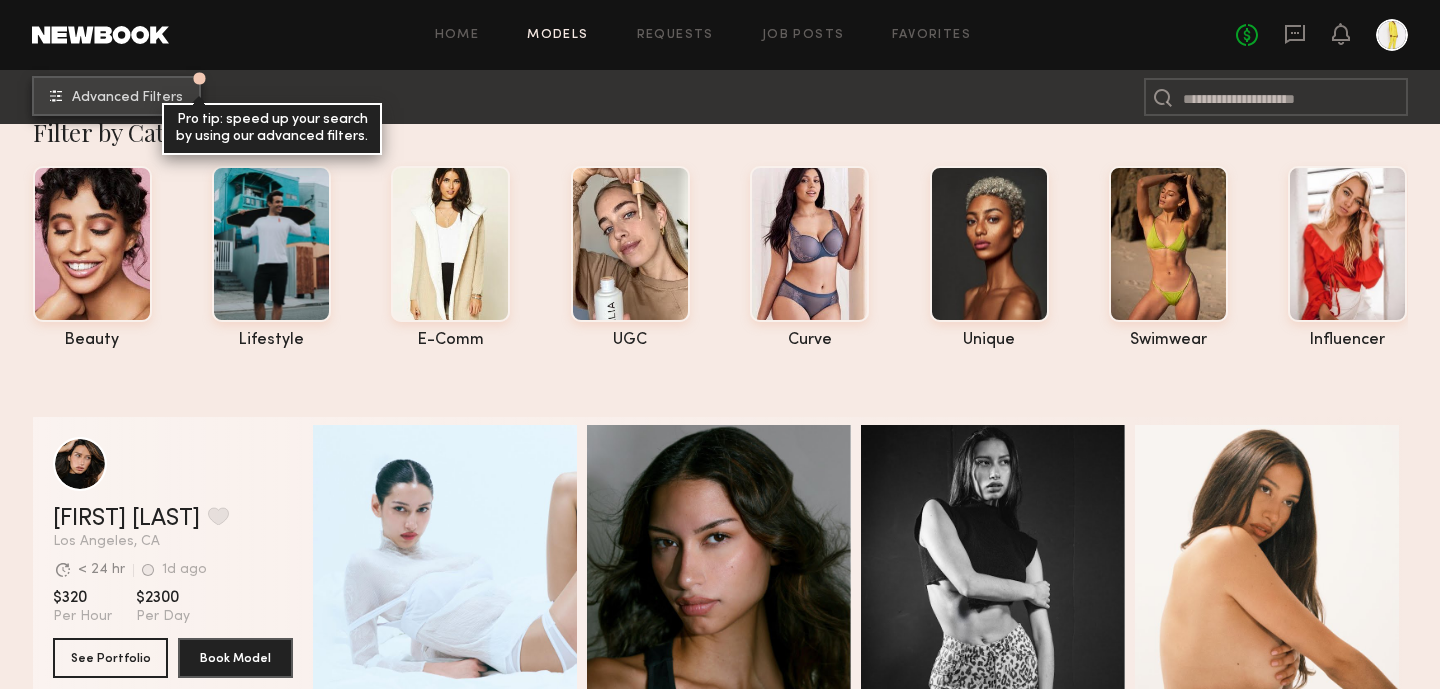 click on "Advanced Filters Pro tip: speed up your search by using our advanced filters." 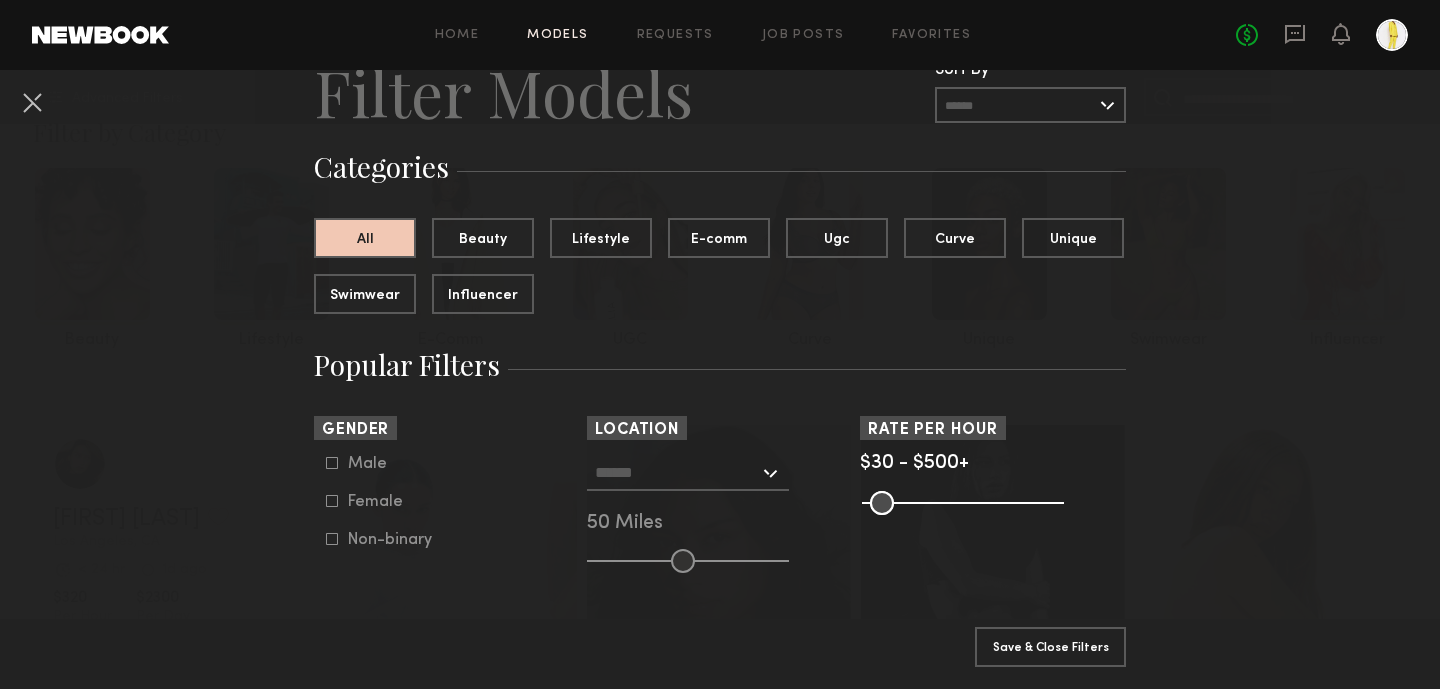 scroll, scrollTop: 62, scrollLeft: 0, axis: vertical 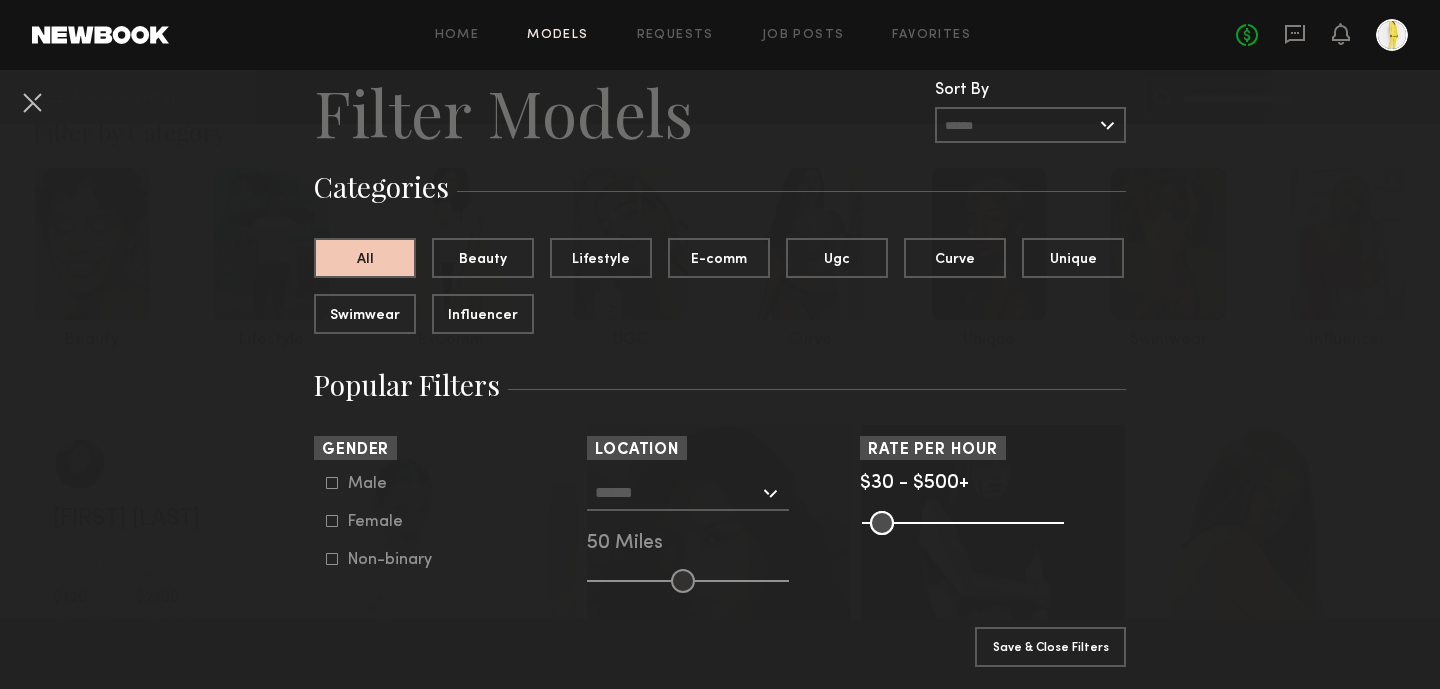 click 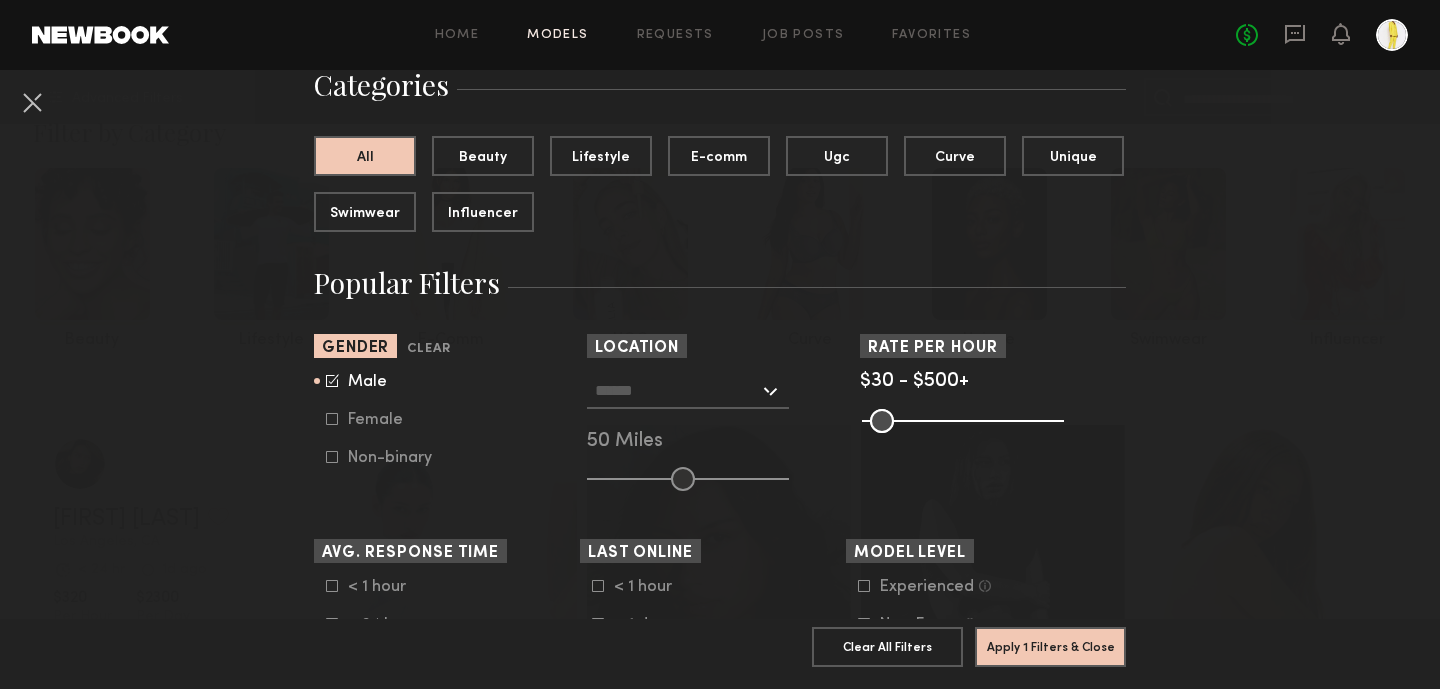 scroll, scrollTop: 178, scrollLeft: 0, axis: vertical 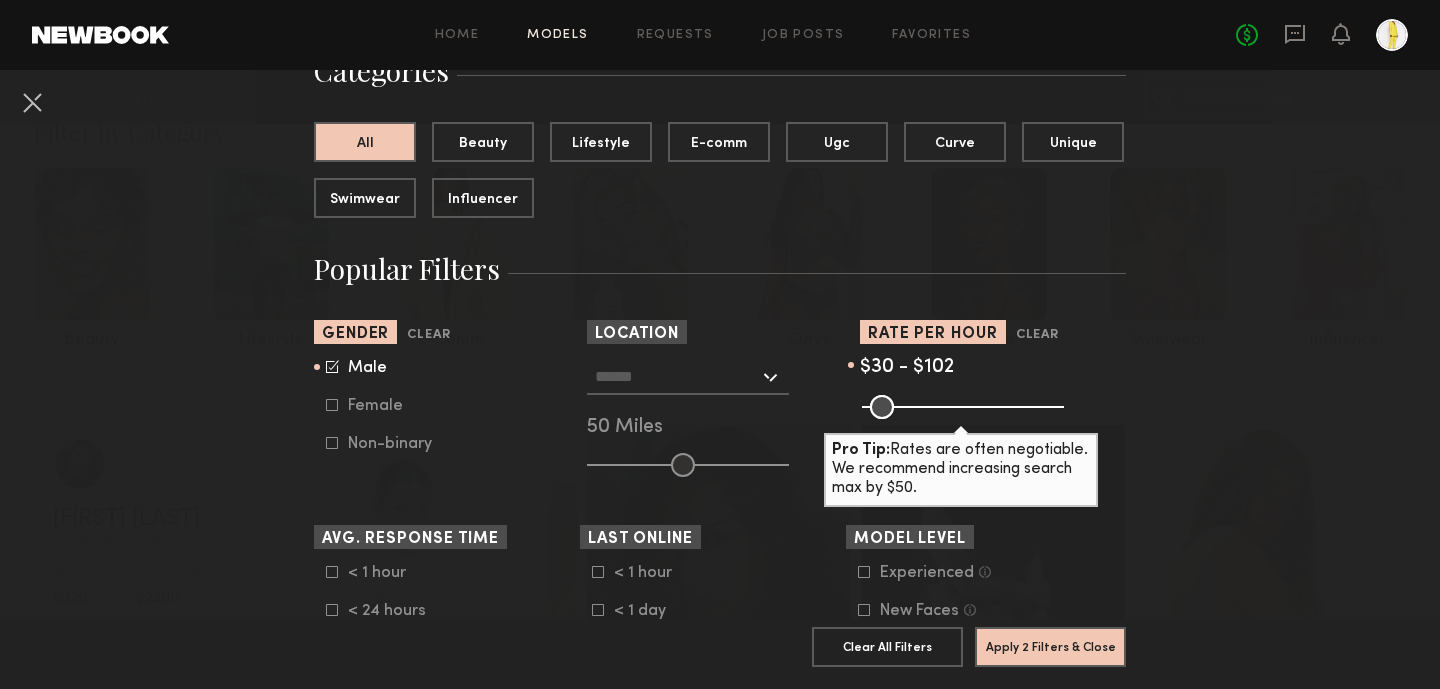 drag, startPoint x: 1053, startPoint y: 410, endPoint x: 901, endPoint y: 426, distance: 152.83978 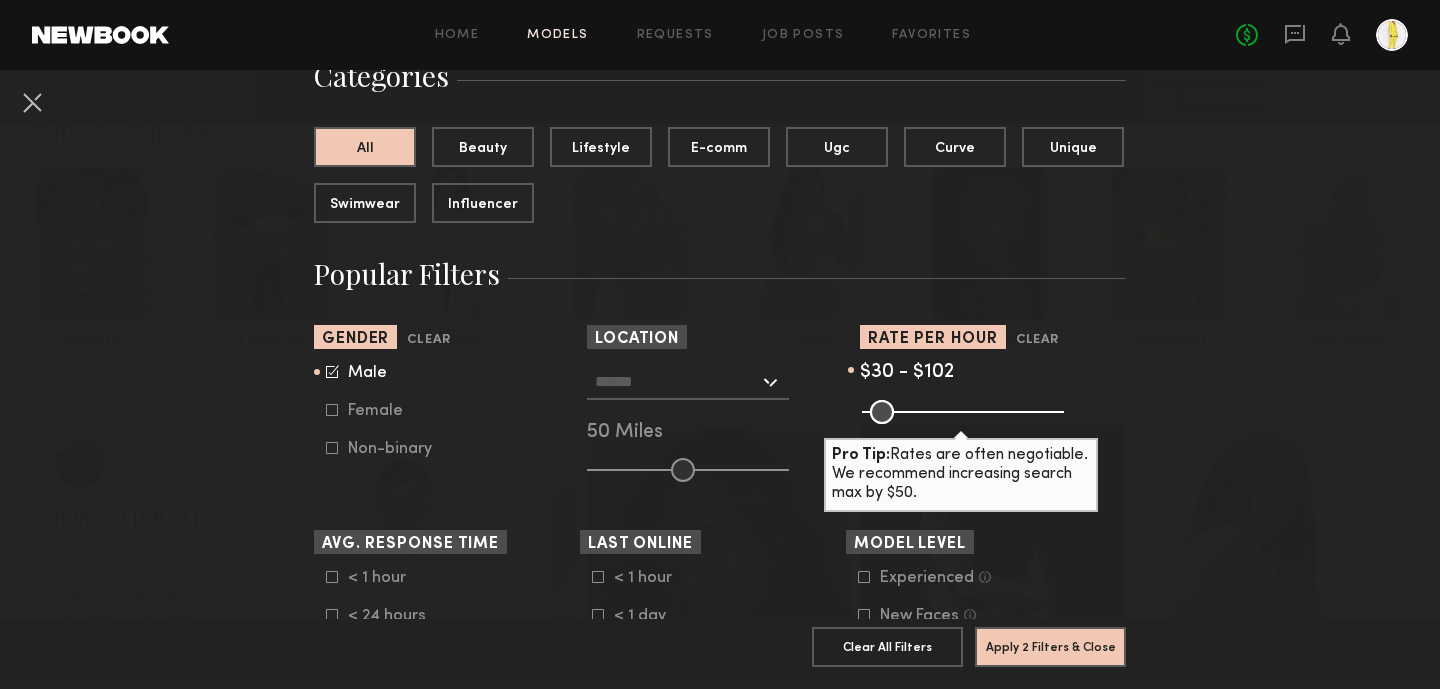 scroll, scrollTop: 193, scrollLeft: 0, axis: vertical 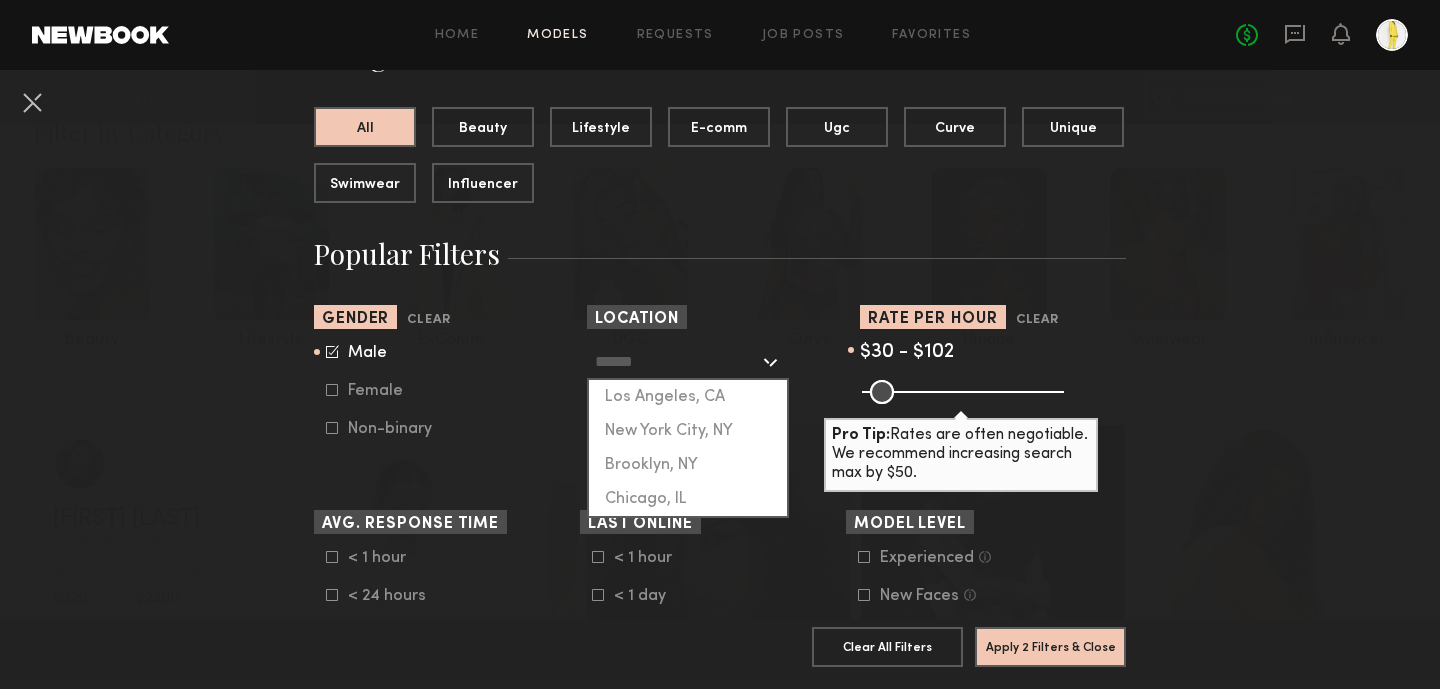 click 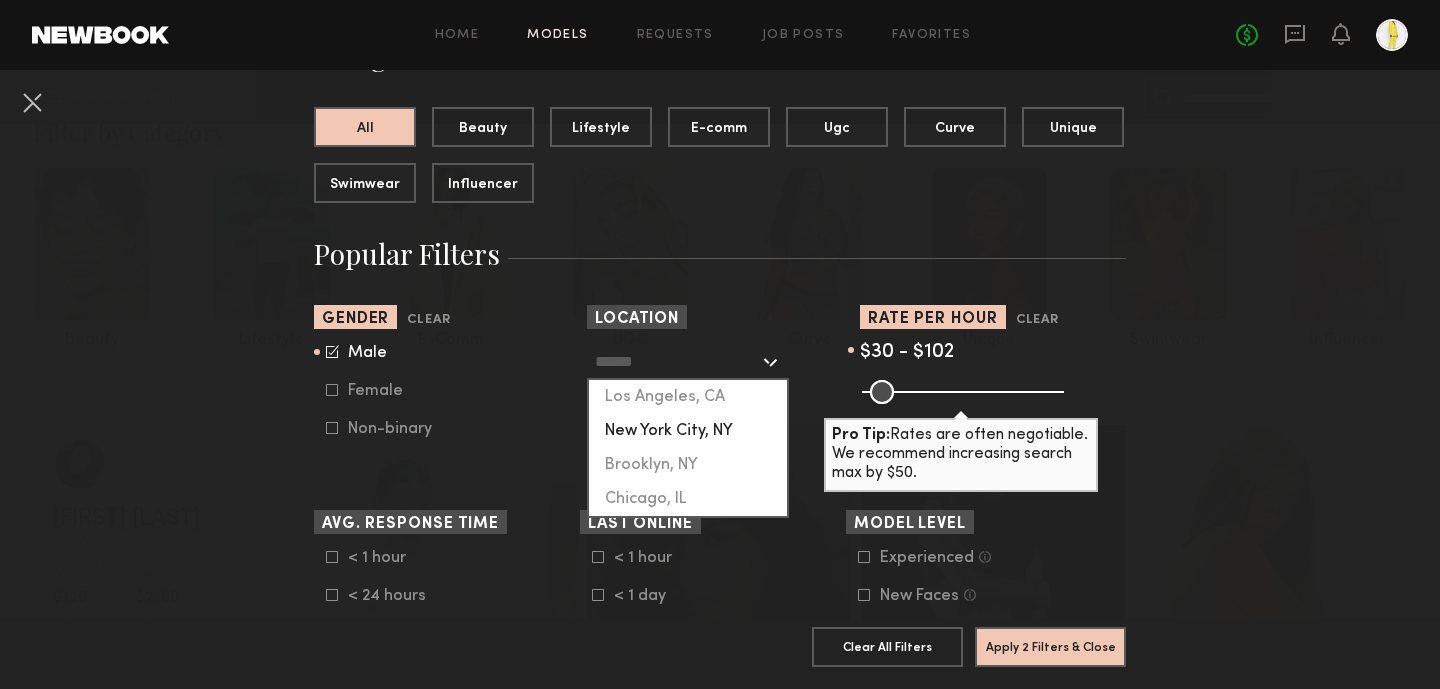 click on "New York City, NY" 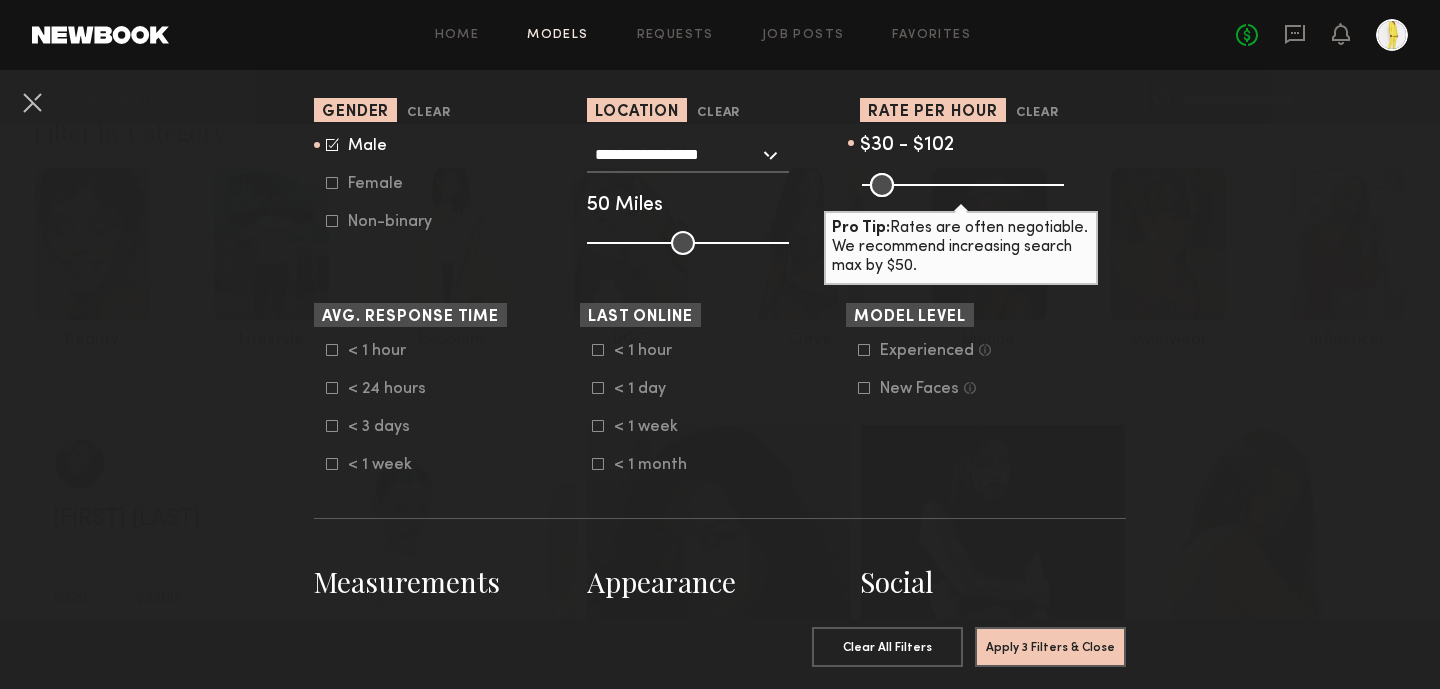 scroll, scrollTop: 396, scrollLeft: 0, axis: vertical 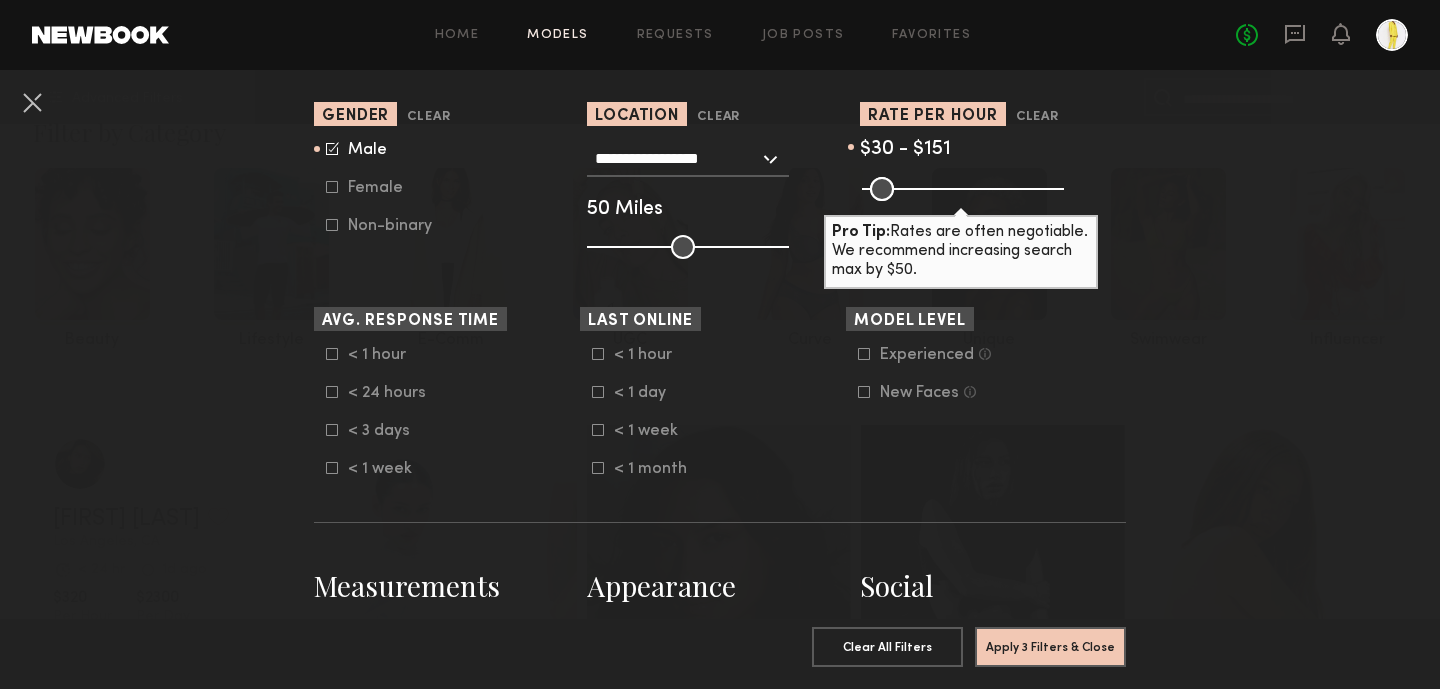 drag, startPoint x: 900, startPoint y: 182, endPoint x: 919, endPoint y: 182, distance: 19 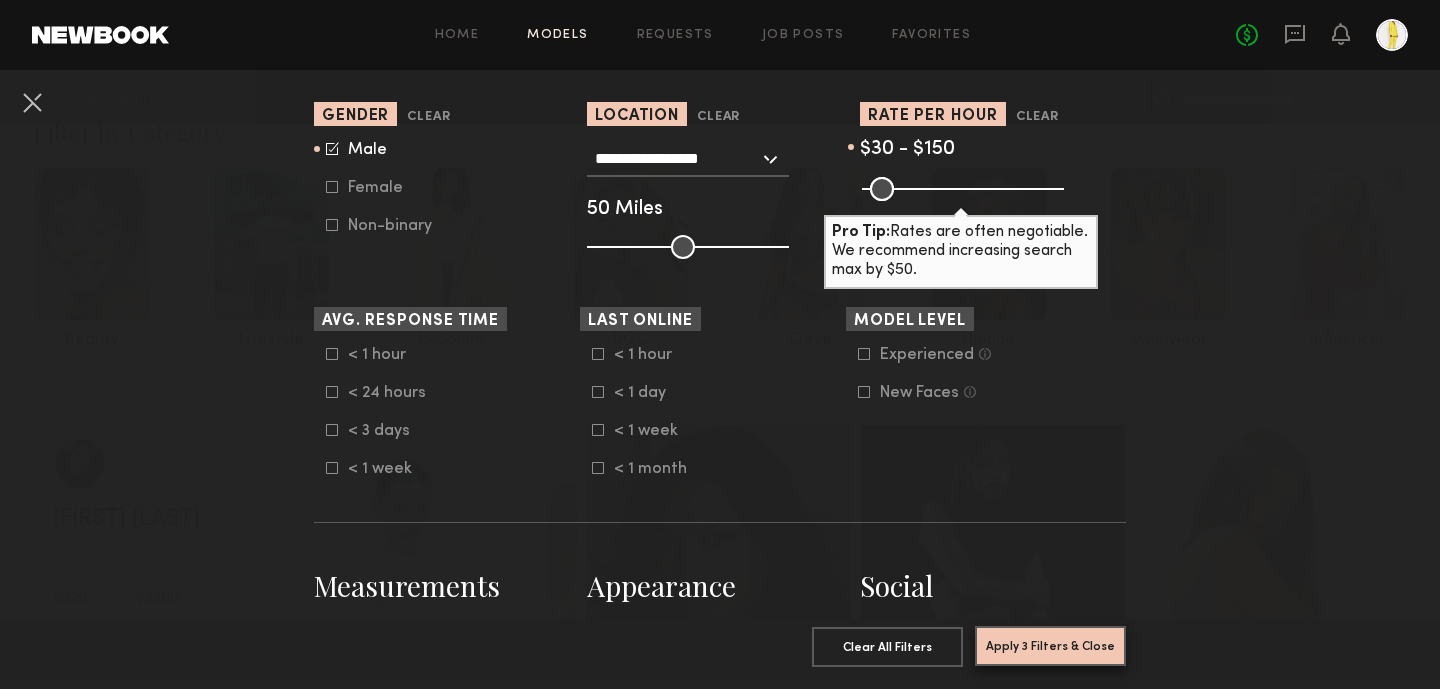 click on "Apply 3 Filters & Close" 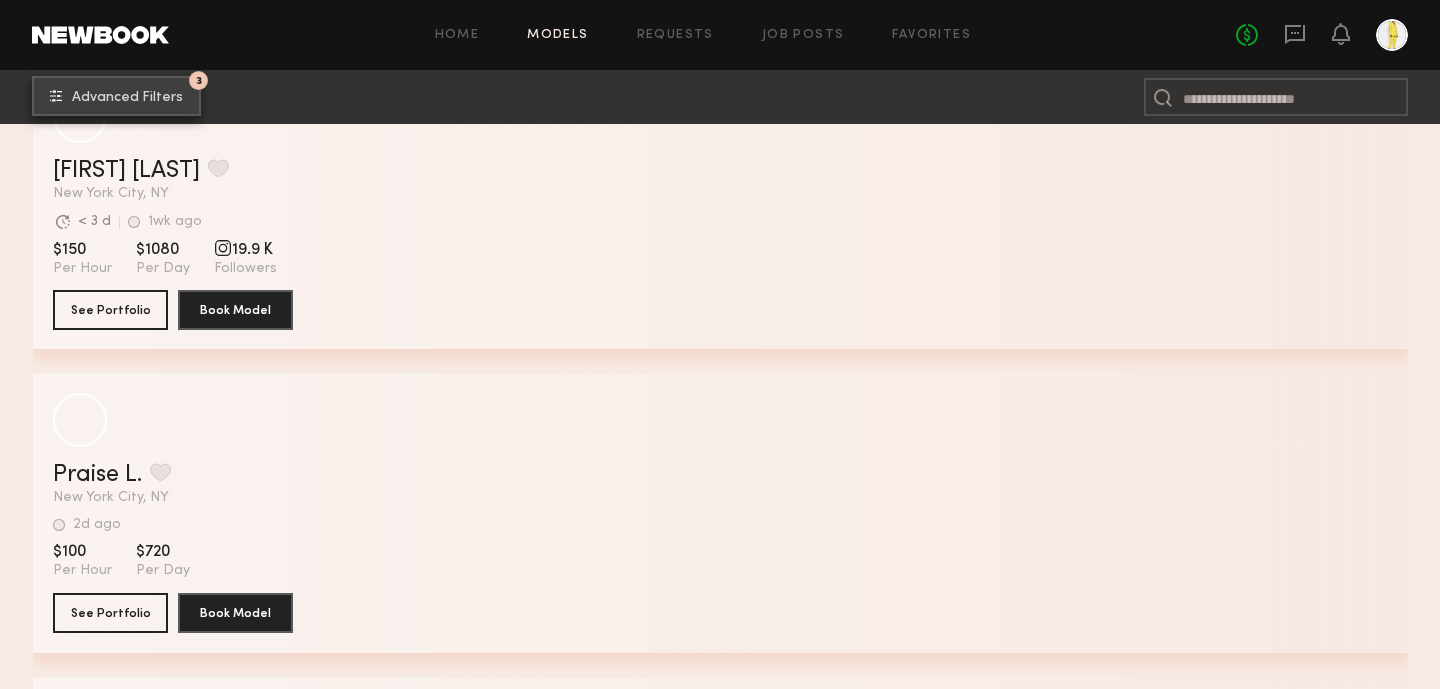 scroll, scrollTop: 2869, scrollLeft: 0, axis: vertical 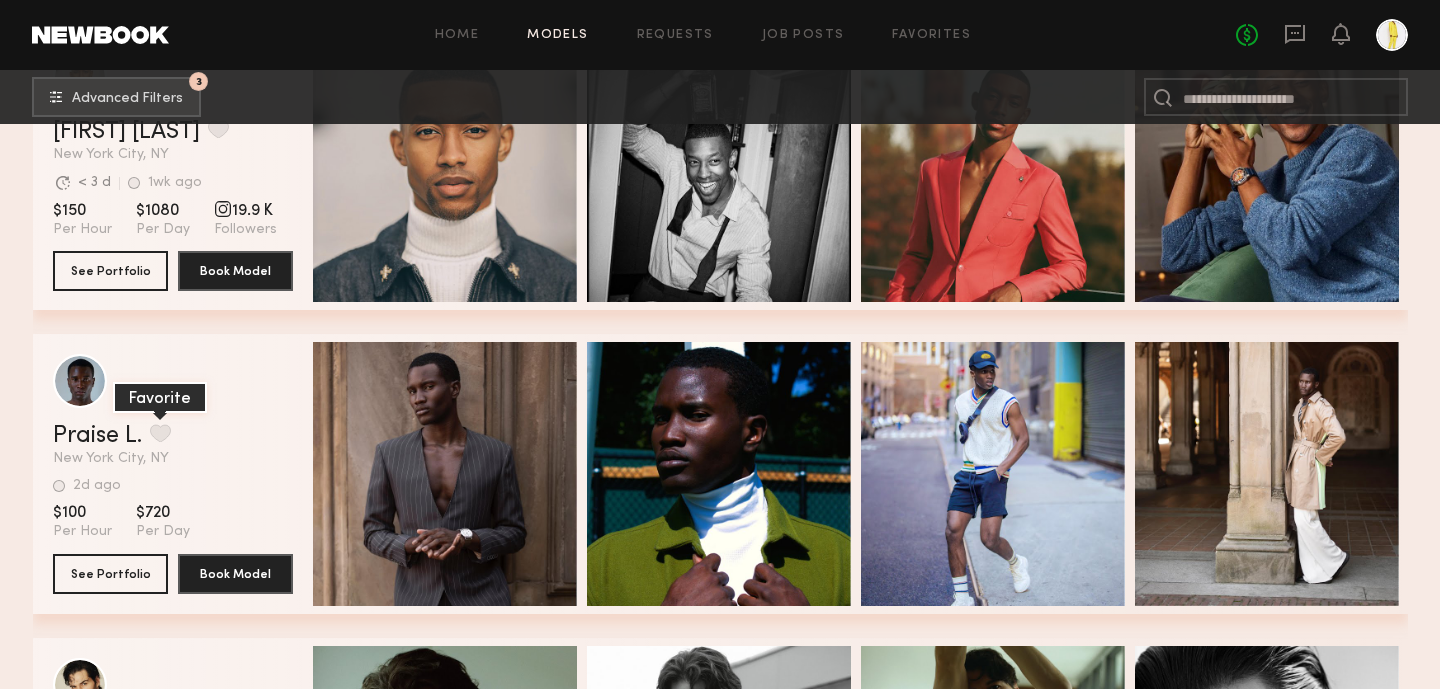 click 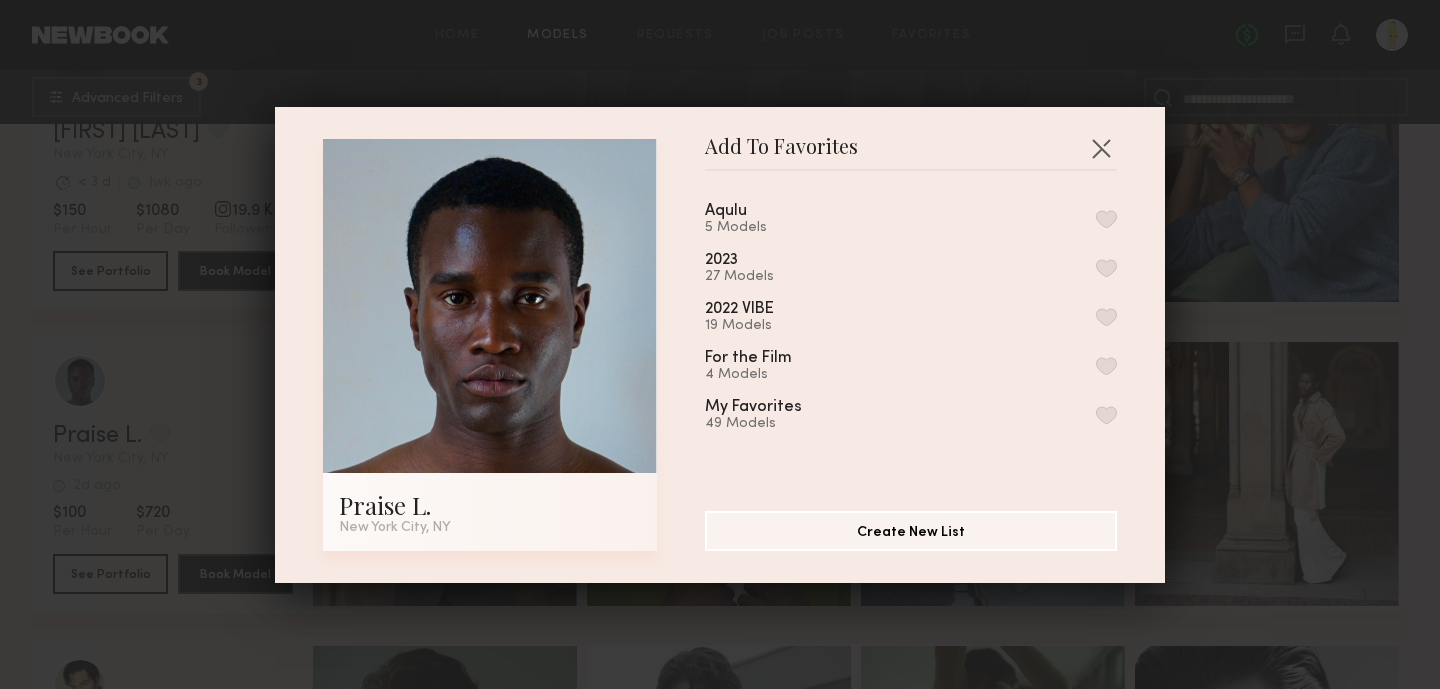 click at bounding box center [1106, 268] 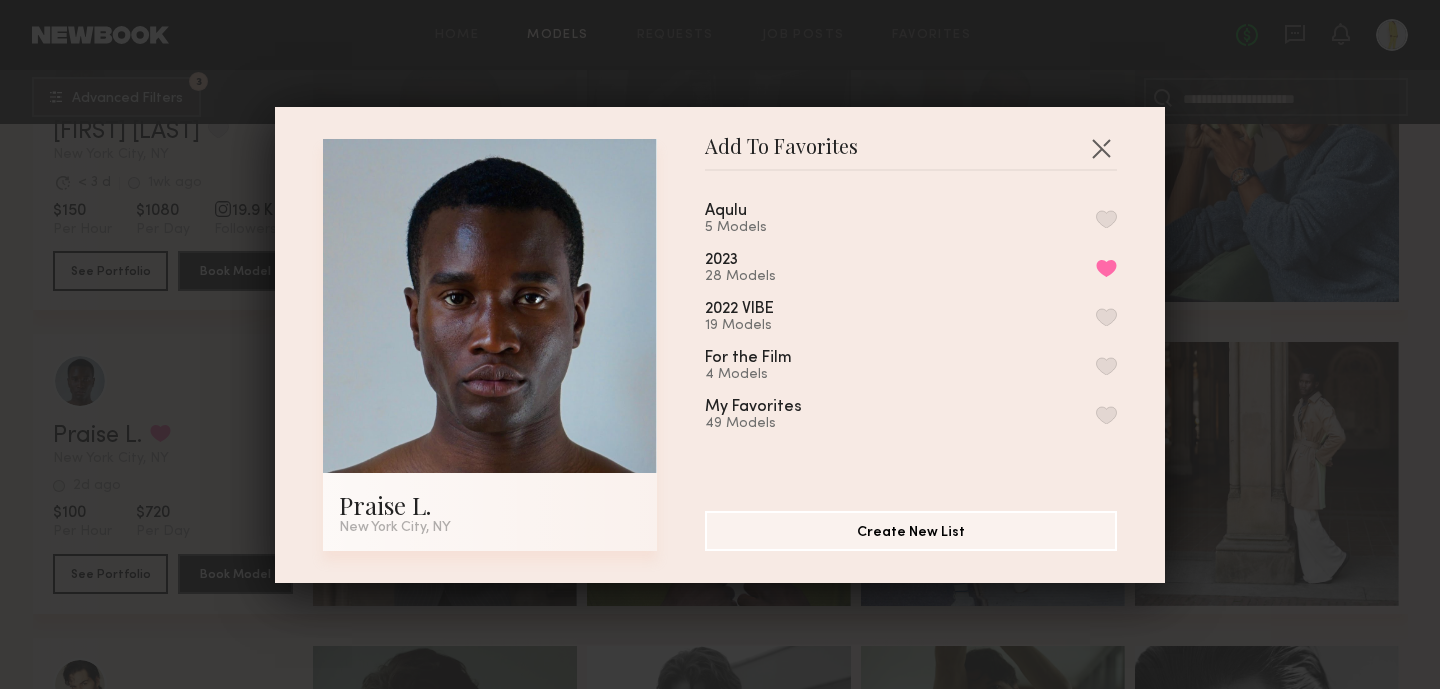 click on "Add To Favorites [FIRST] [LAST] [CITY], [STATE] Add To Favorites Aqulu 5   Models 2023 28   Models Remove from favorite list 2022 VIBE 19   Models For the Film 4   Models My Favorites 49   Models Create New List" at bounding box center (720, 344) 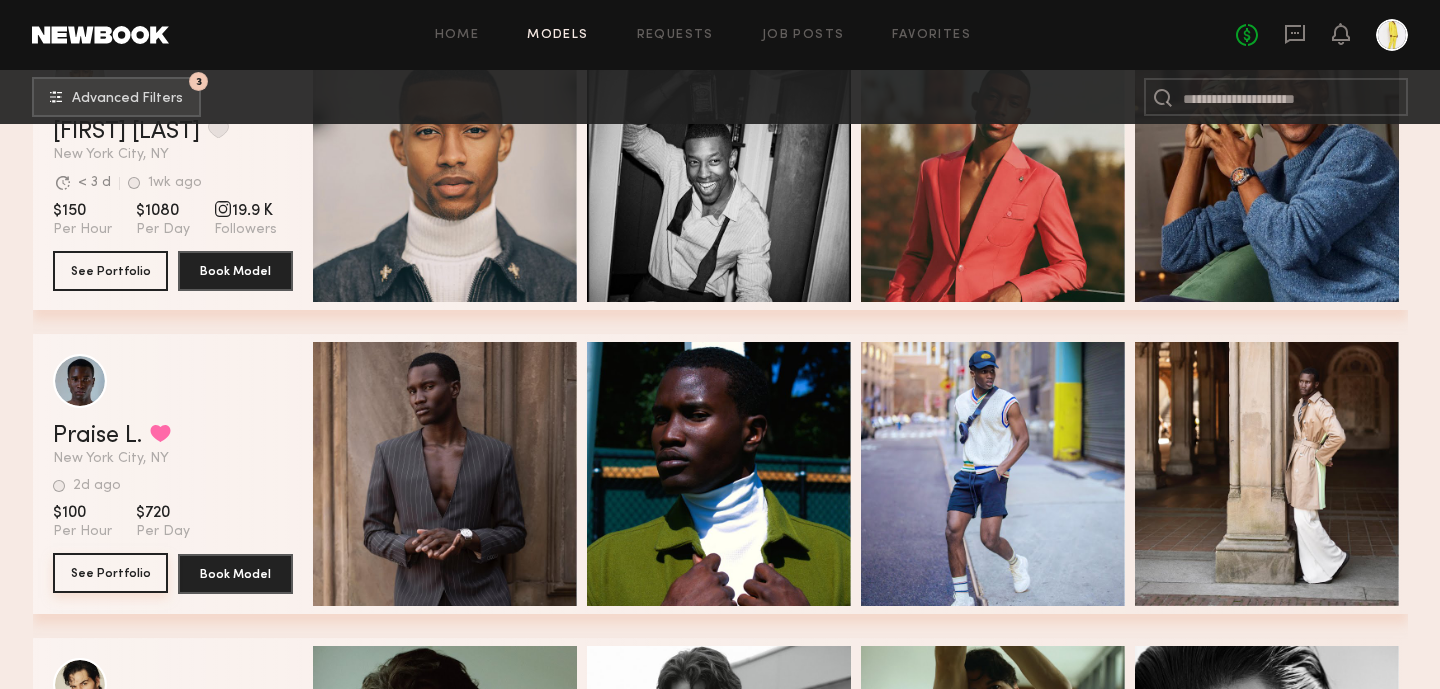 click on "See Portfolio" 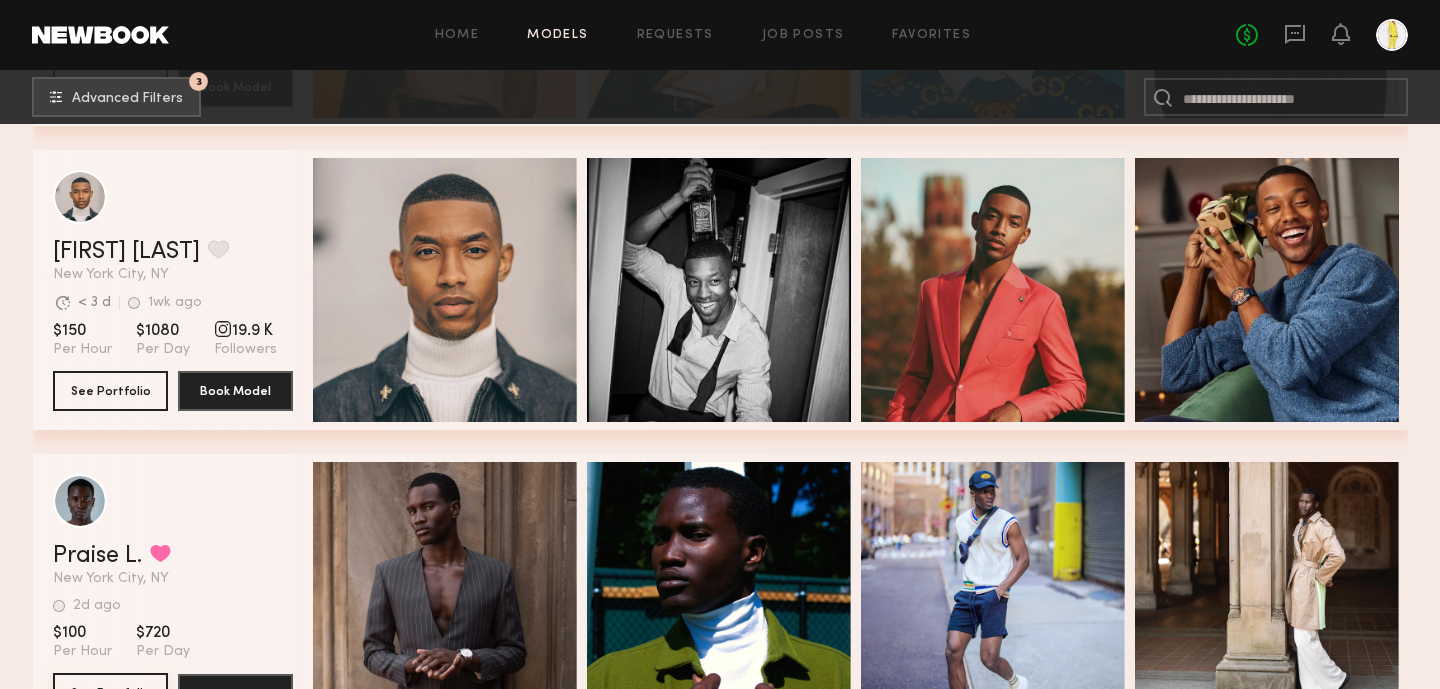 scroll, scrollTop: 2751, scrollLeft: 0, axis: vertical 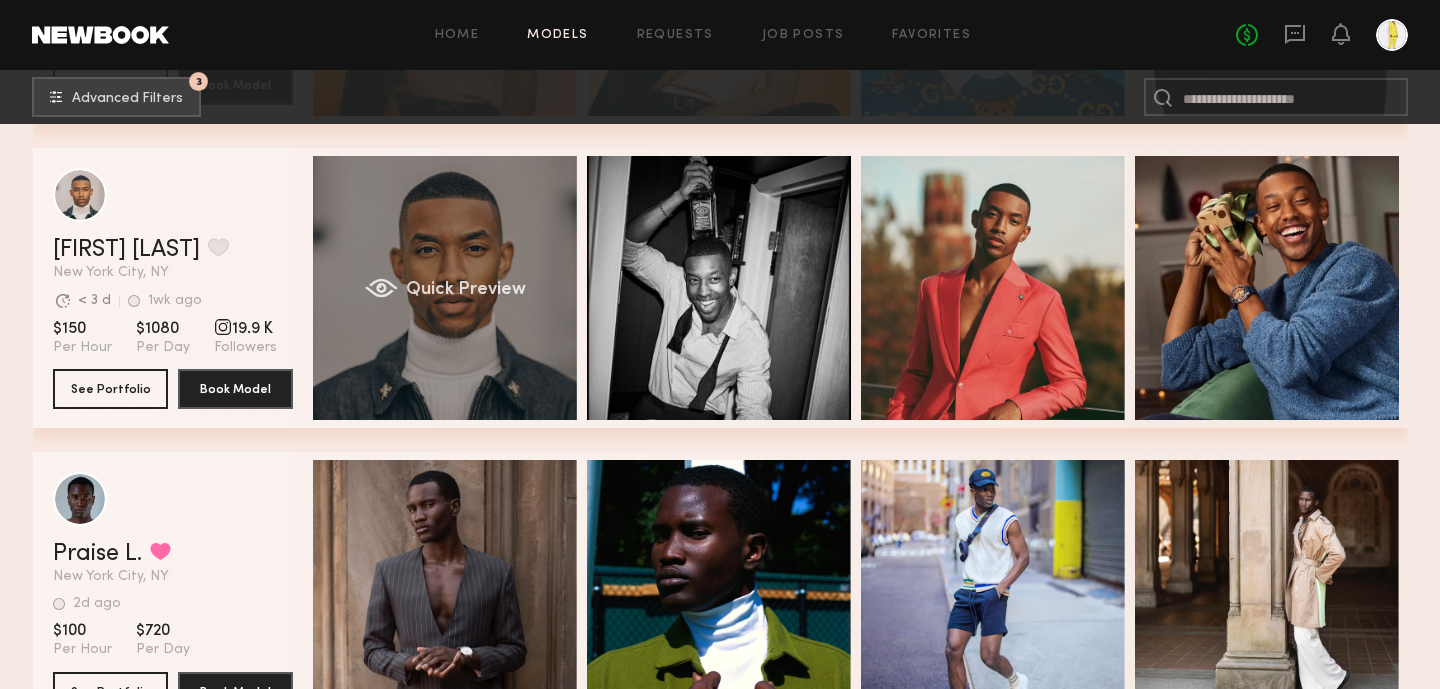 click on "Quick Preview" 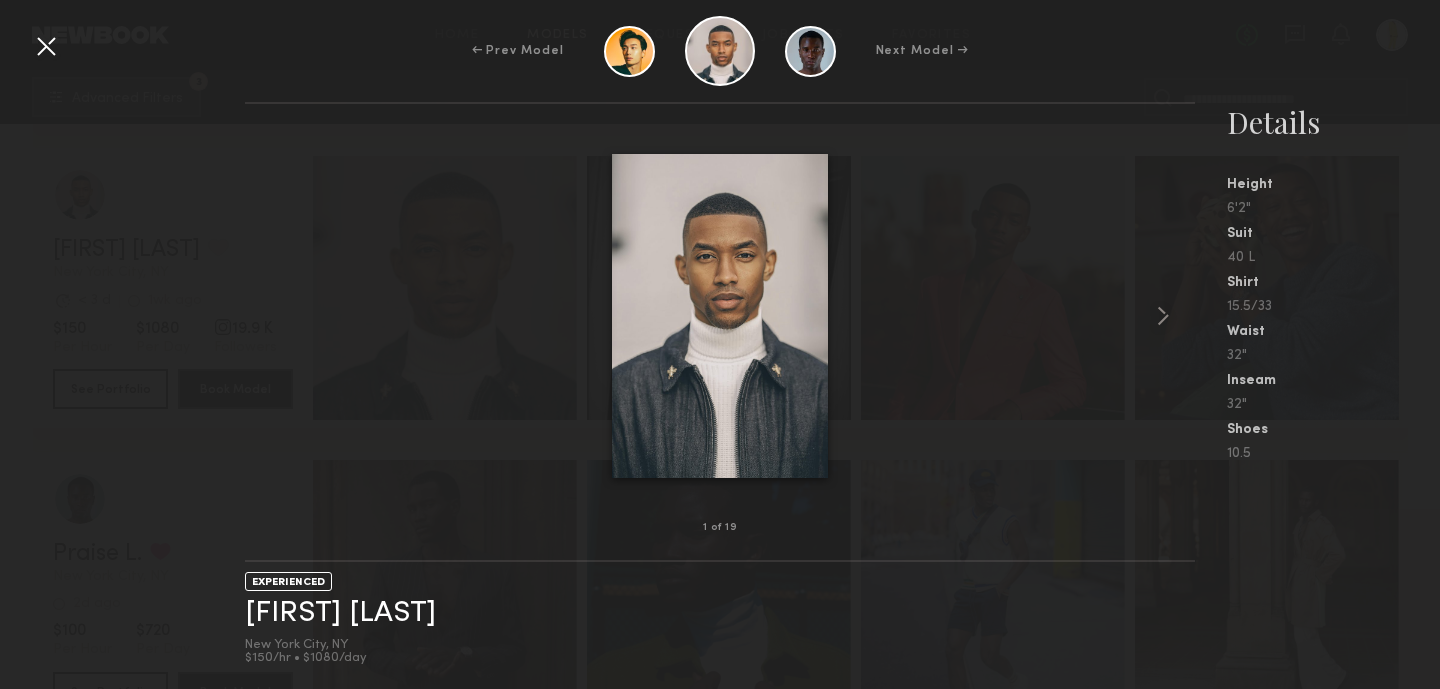 click at bounding box center (46, 46) 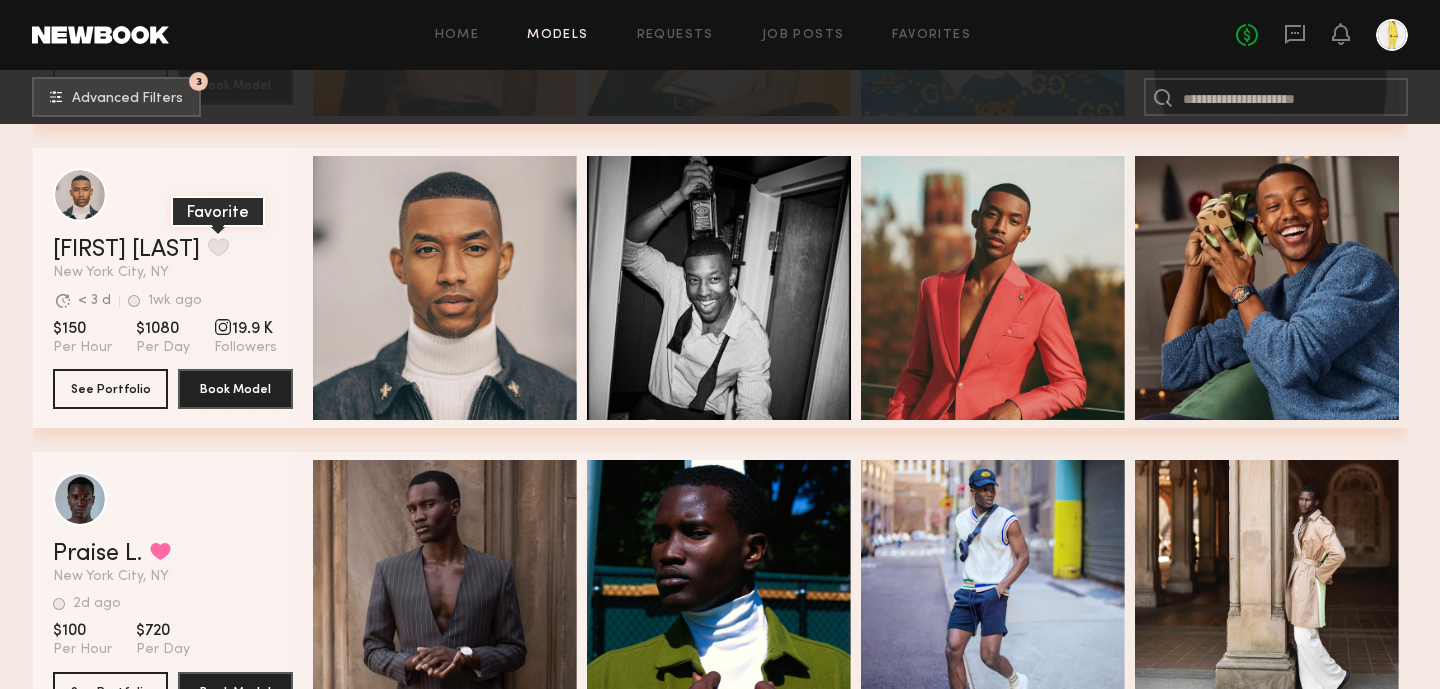 click 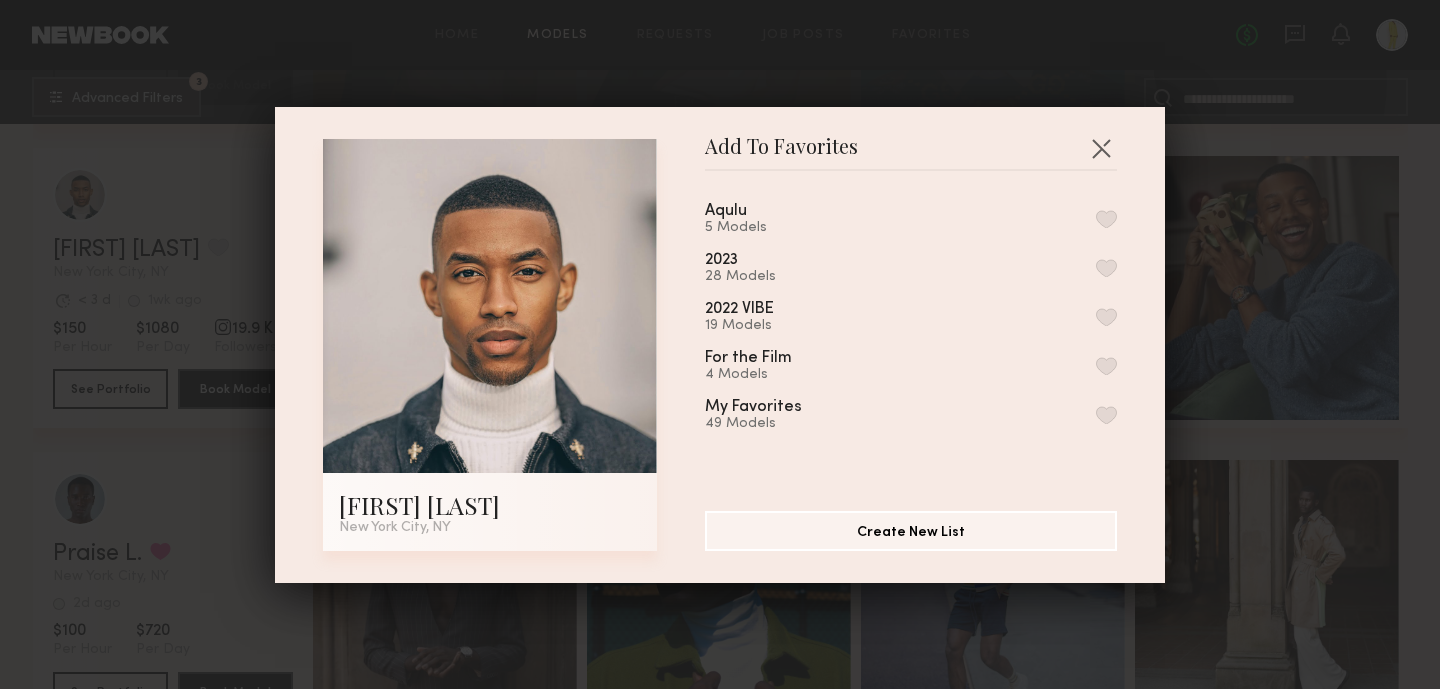 click at bounding box center (1106, 268) 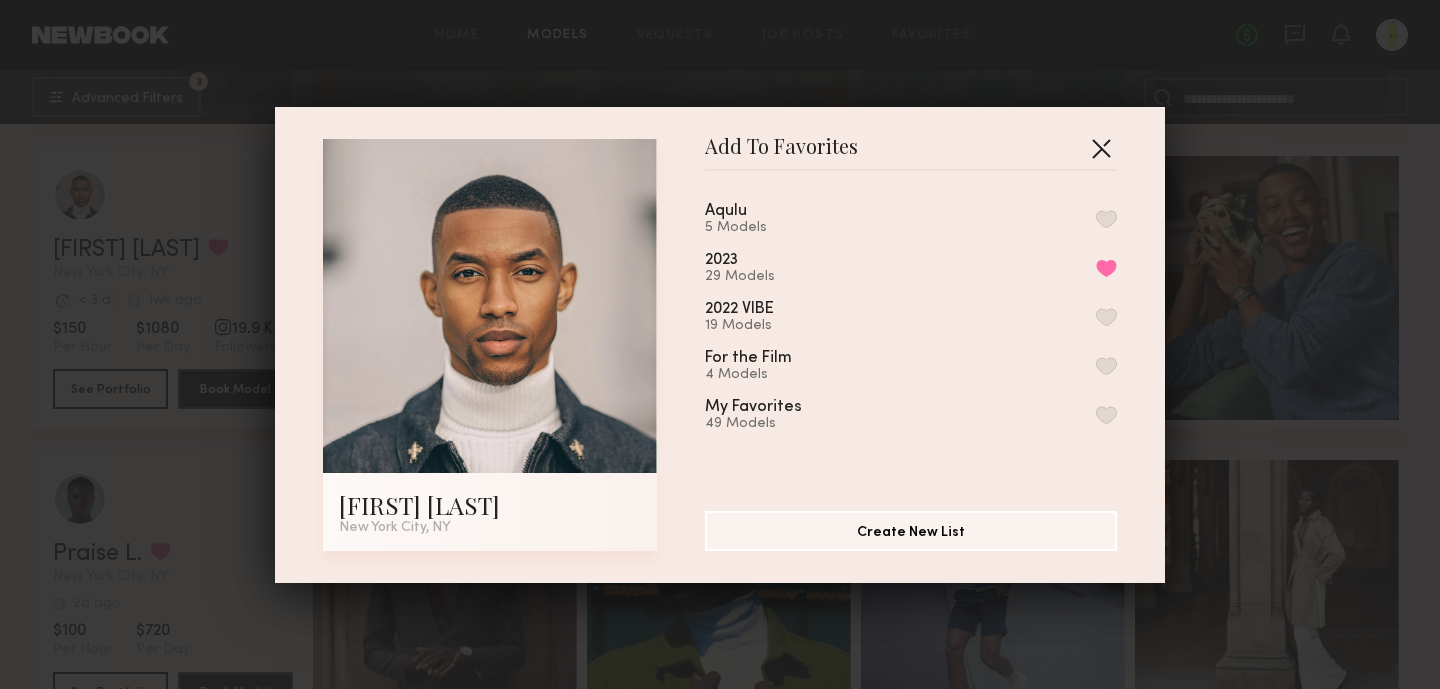 click at bounding box center (1101, 148) 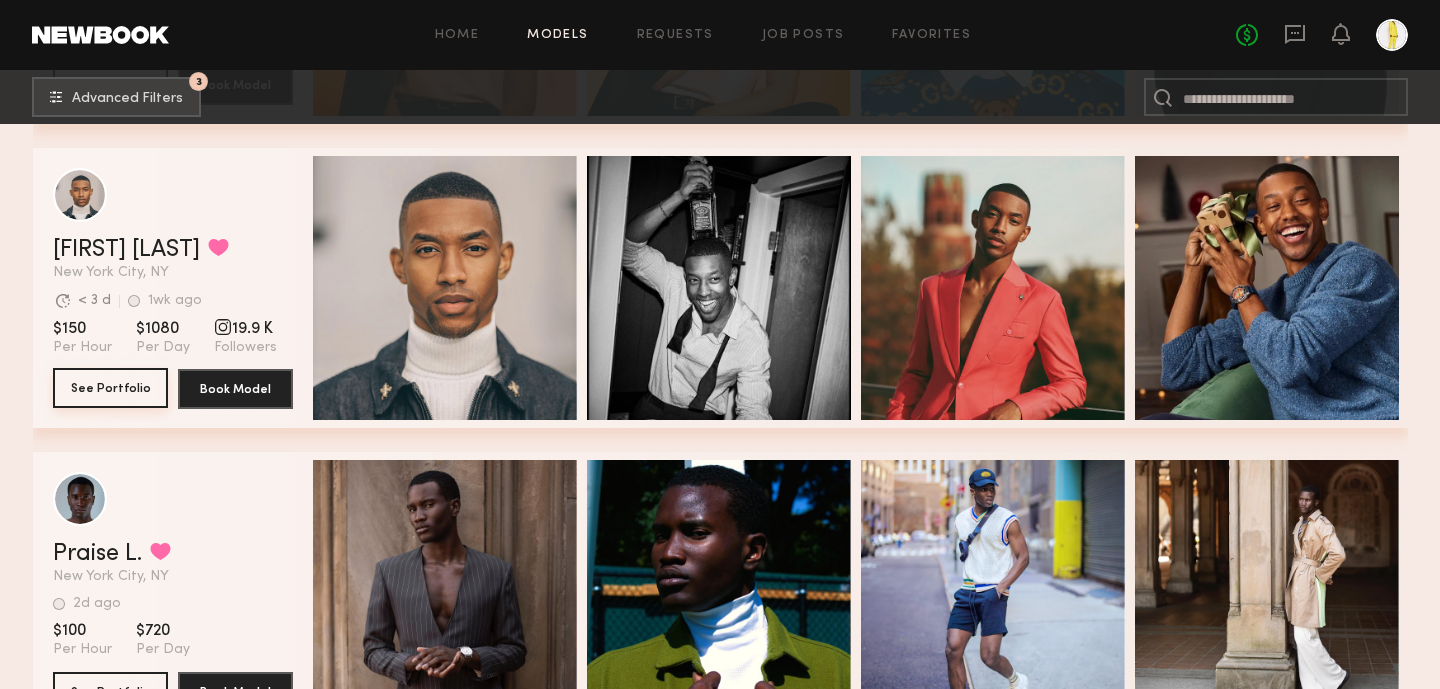 click on "See Portfolio" 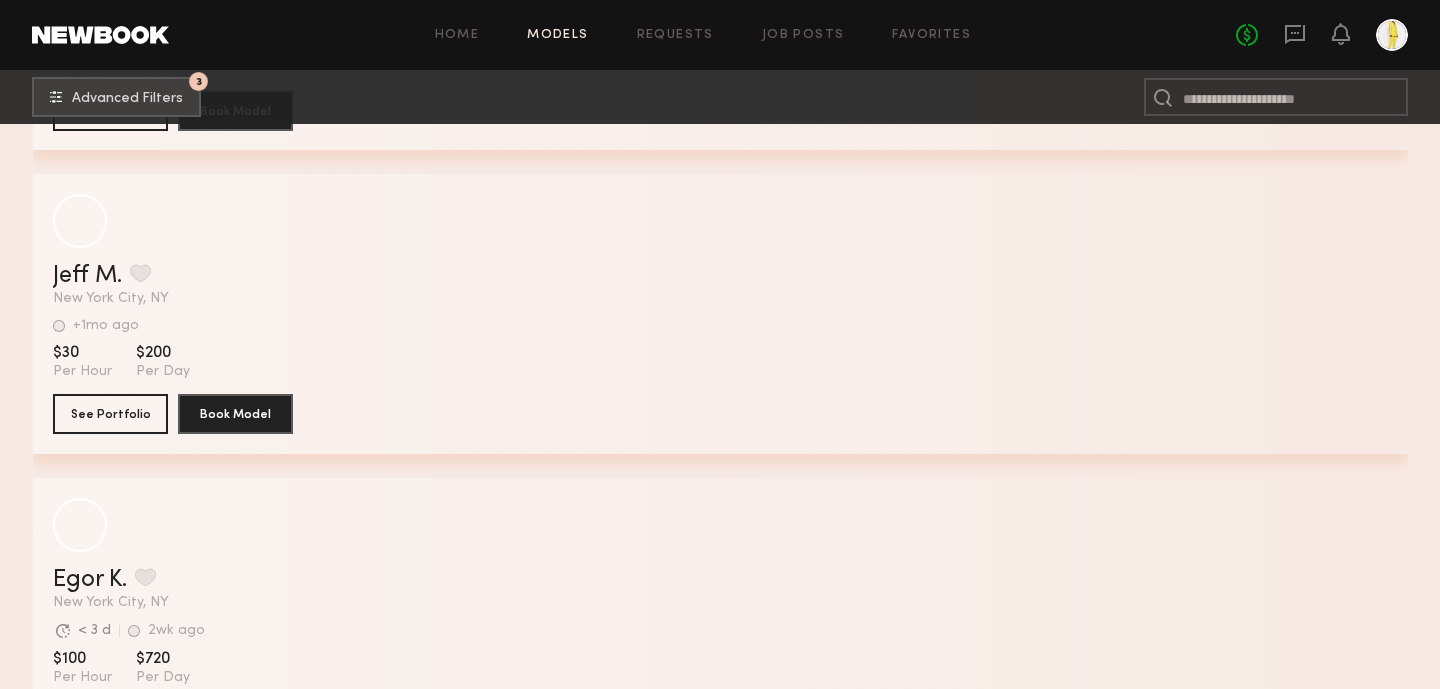 scroll, scrollTop: 1114, scrollLeft: 0, axis: vertical 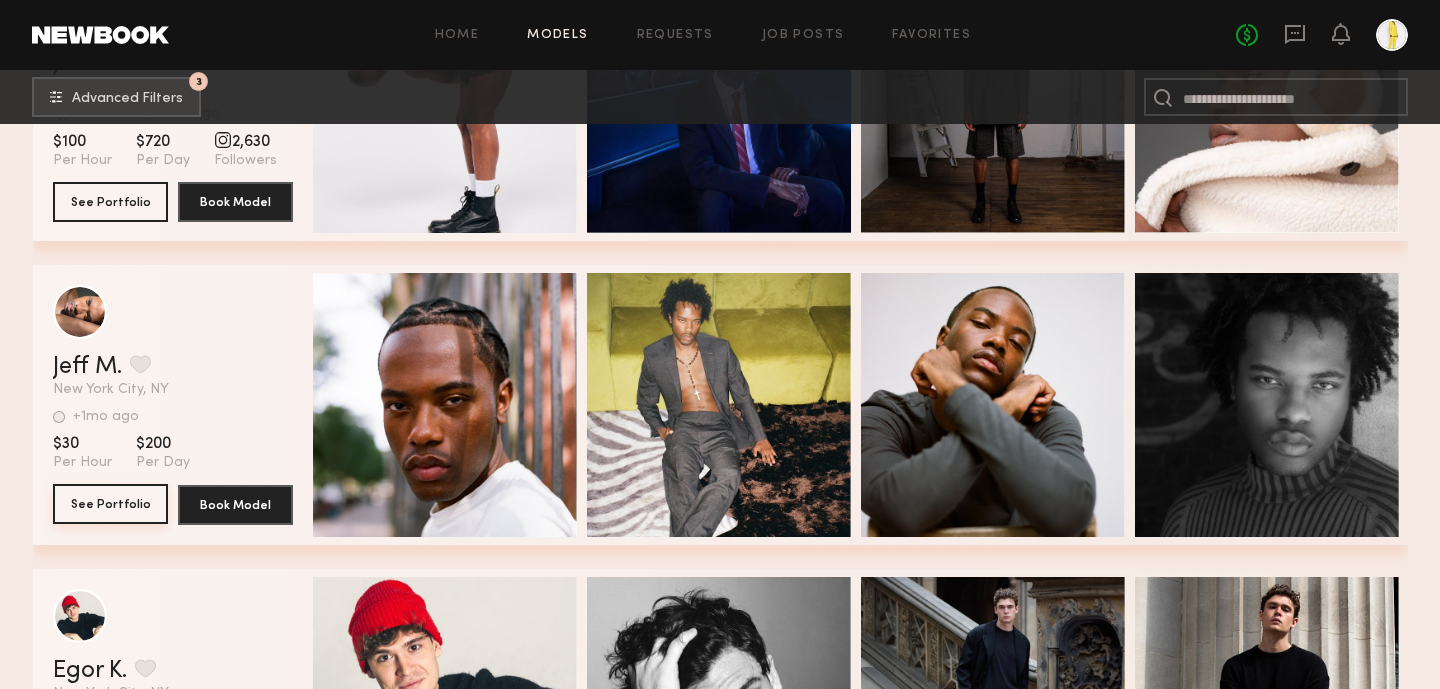 click on "See Portfolio" 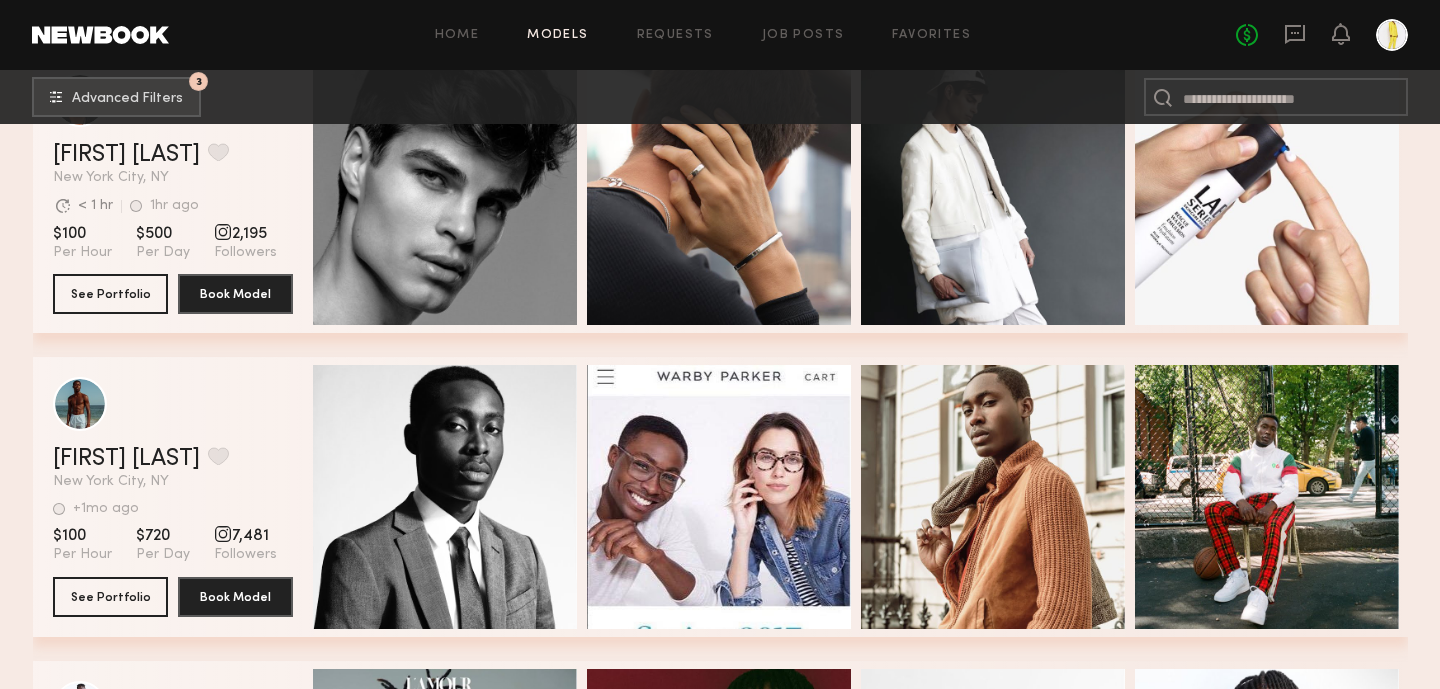 scroll, scrollTop: 4671, scrollLeft: 0, axis: vertical 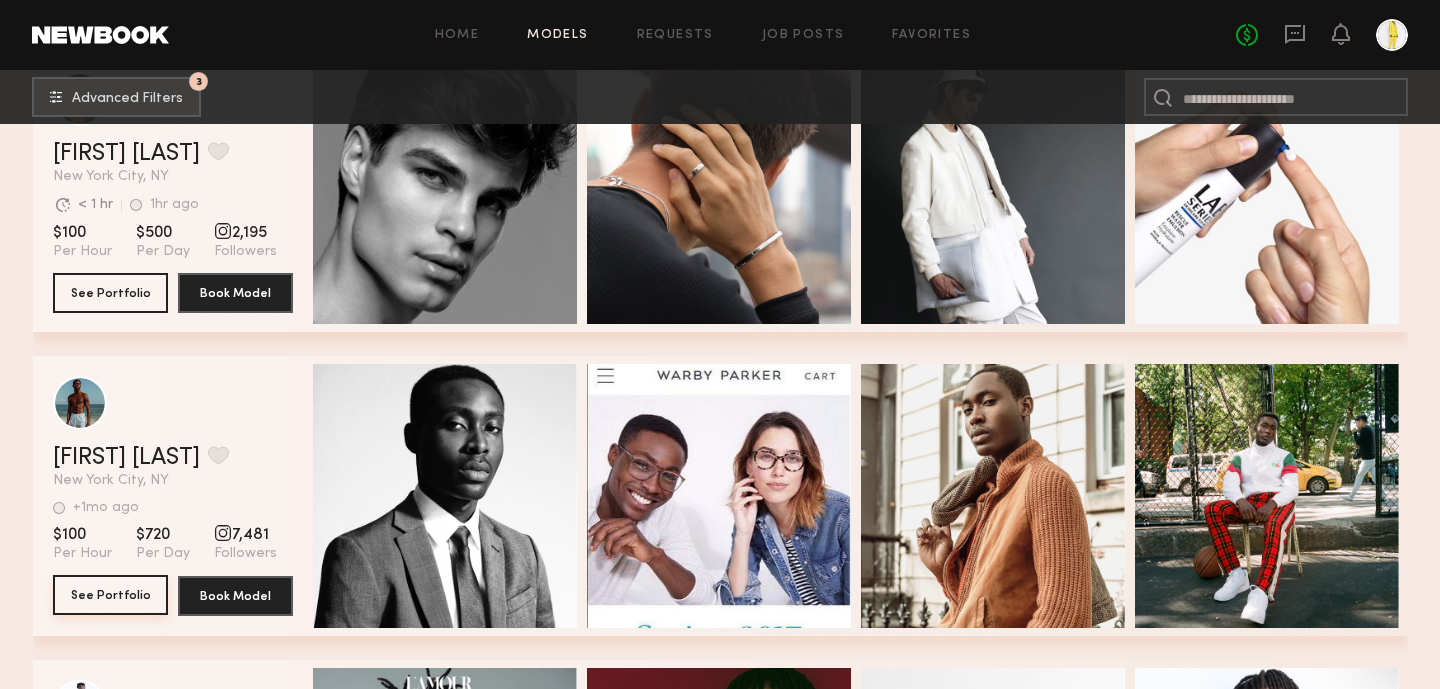 click on "See Portfolio" 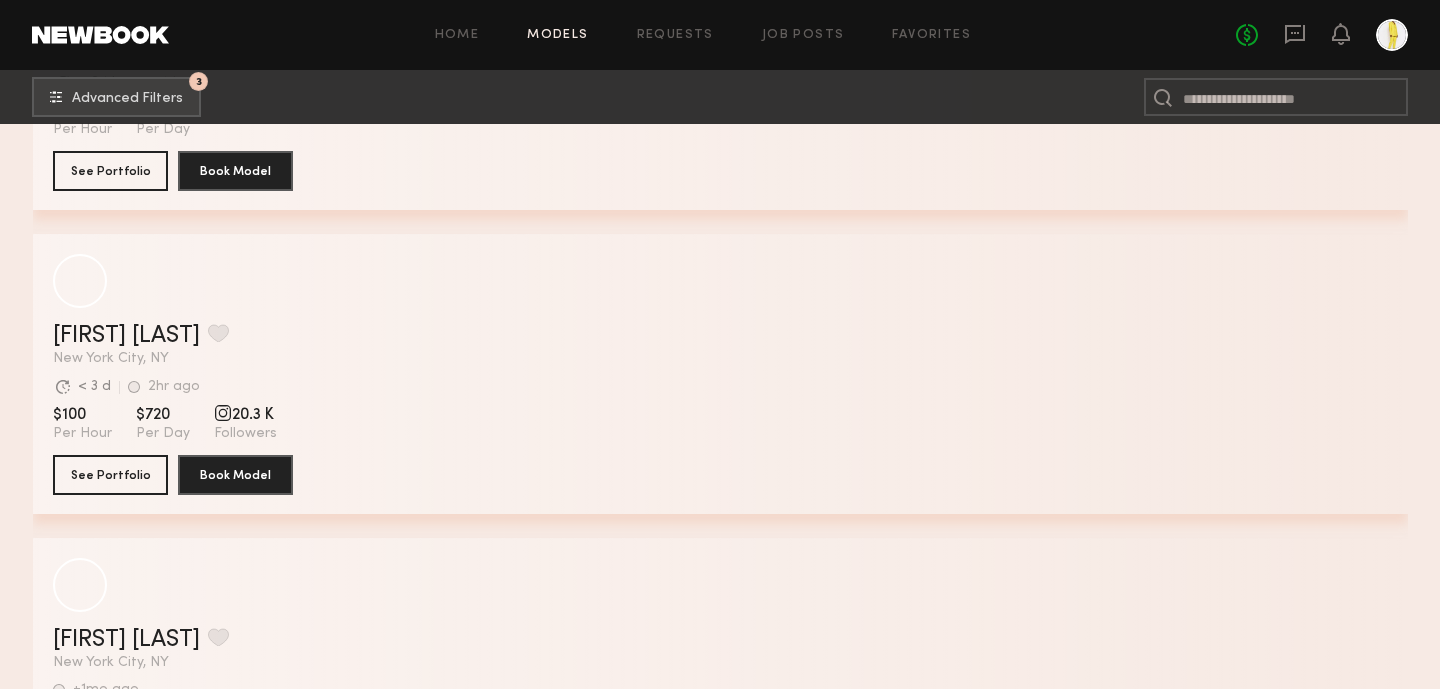 scroll, scrollTop: 8139, scrollLeft: 0, axis: vertical 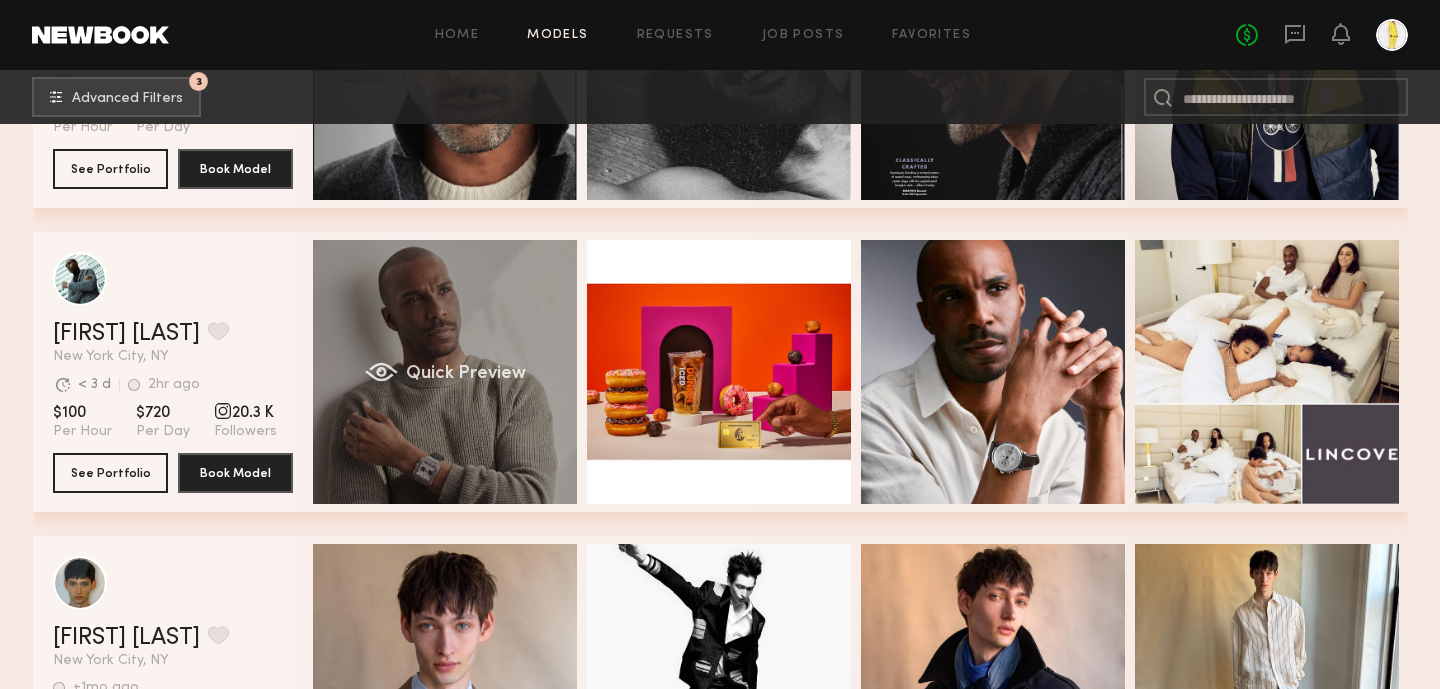 click on "Quick Preview" 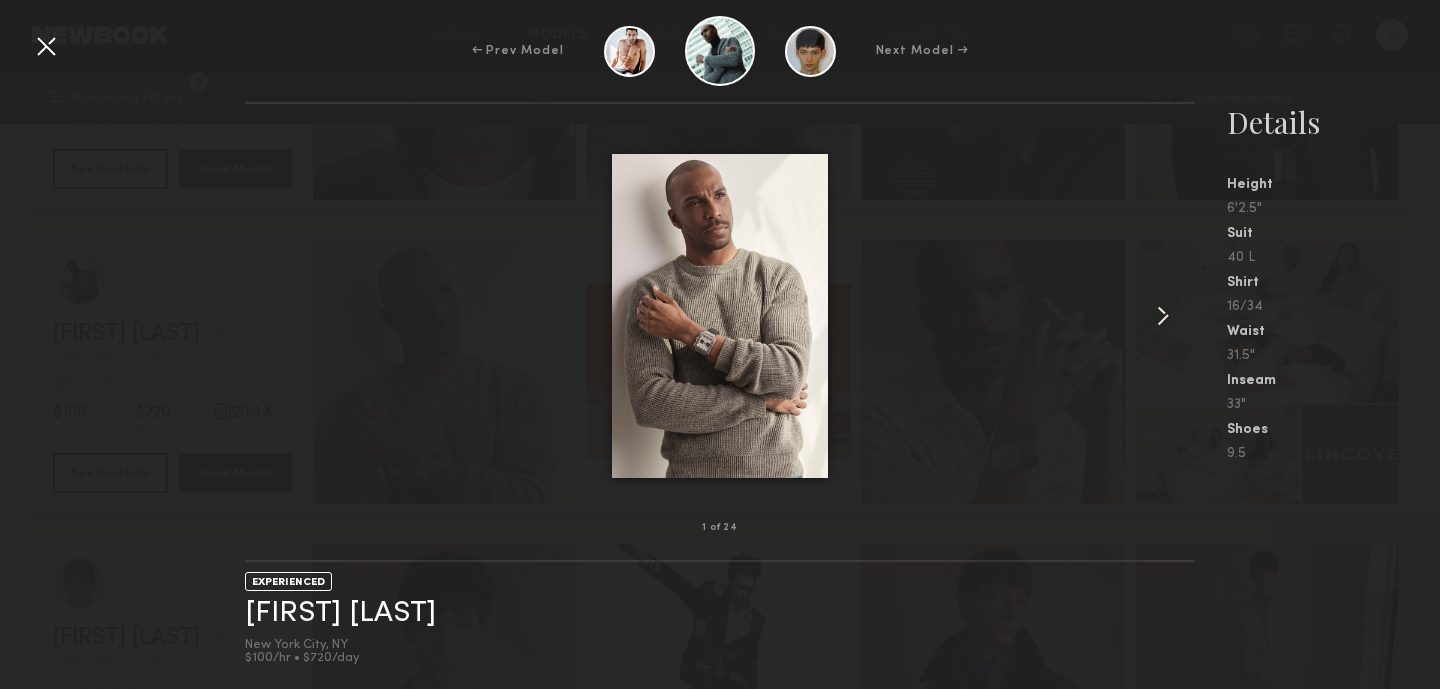 click at bounding box center (1163, 316) 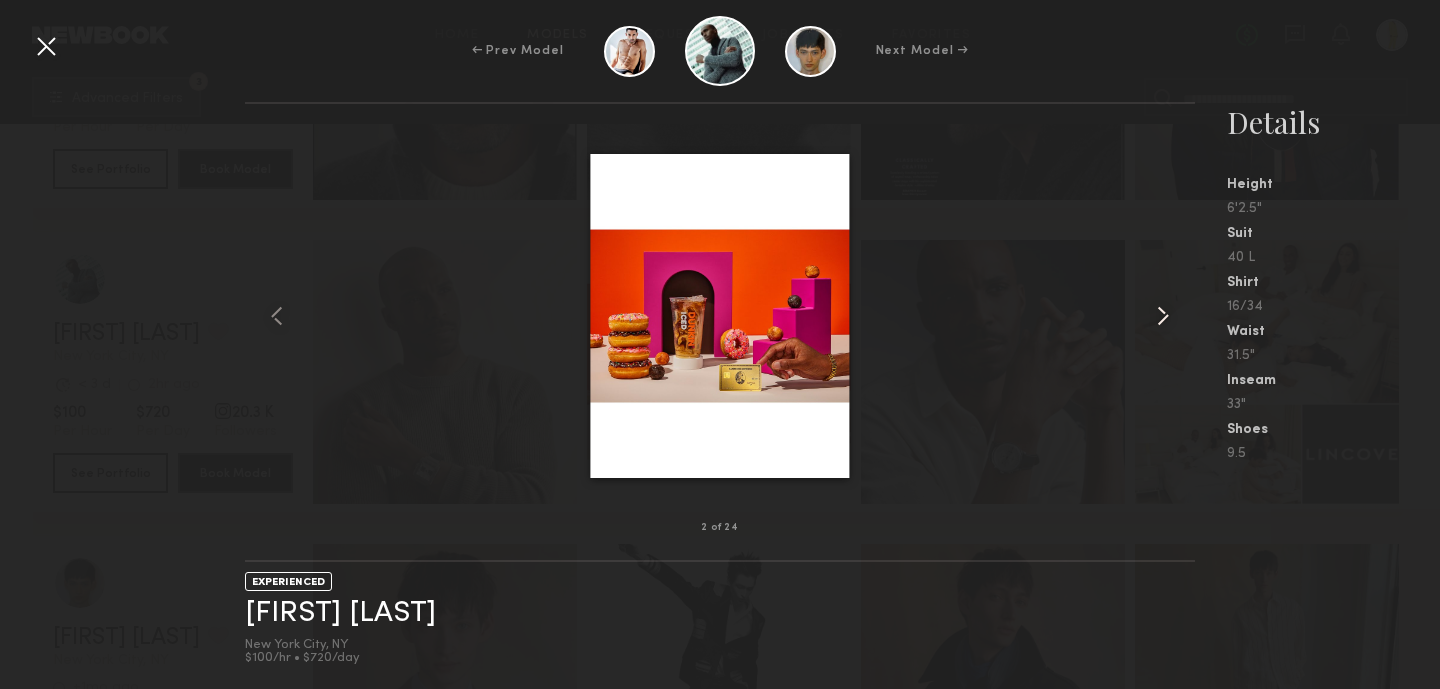 click at bounding box center (1163, 316) 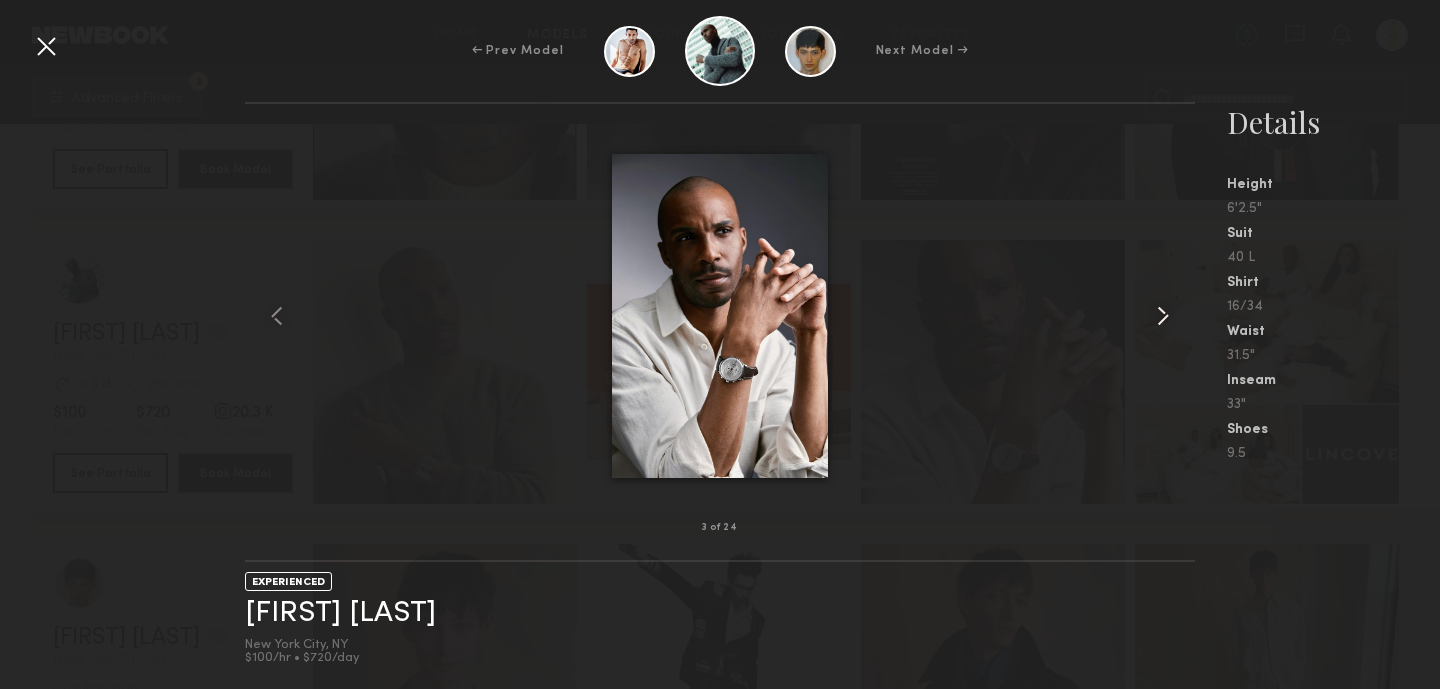 click at bounding box center [1163, 316] 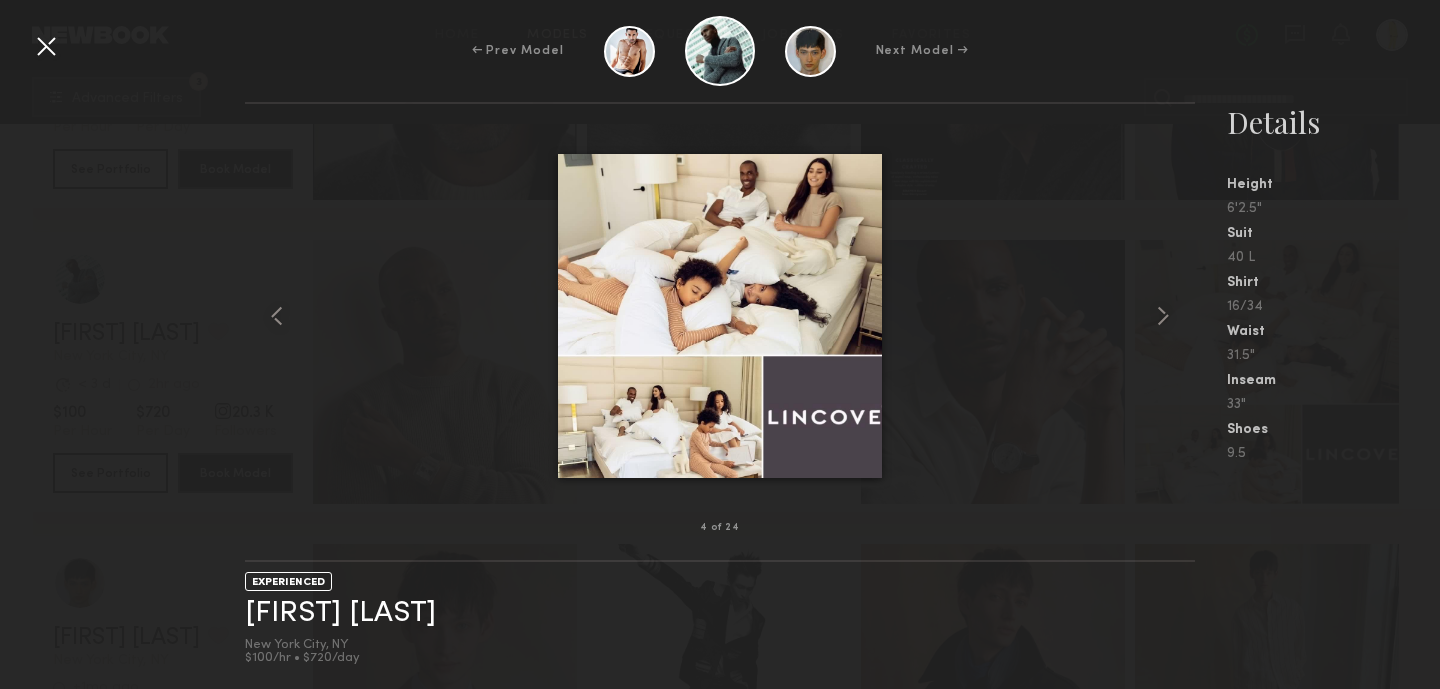 click at bounding box center (46, 46) 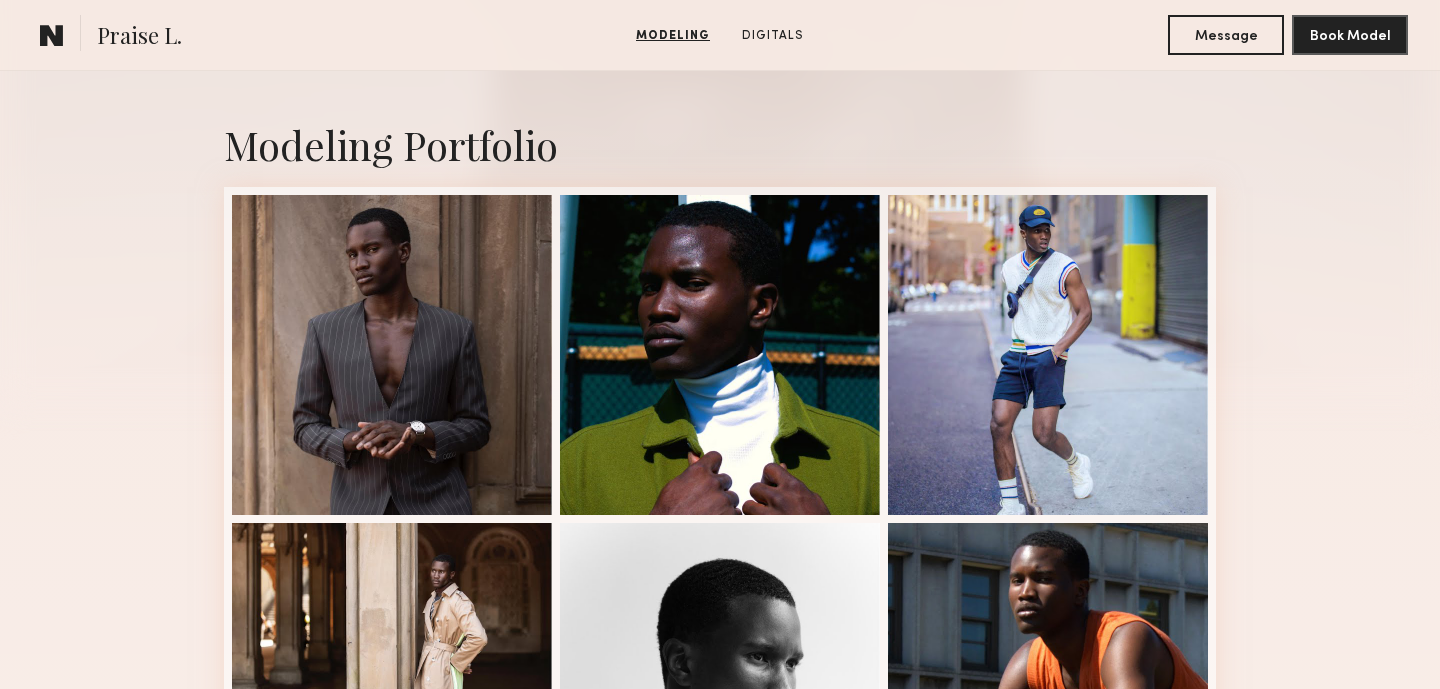 scroll, scrollTop: 393, scrollLeft: 0, axis: vertical 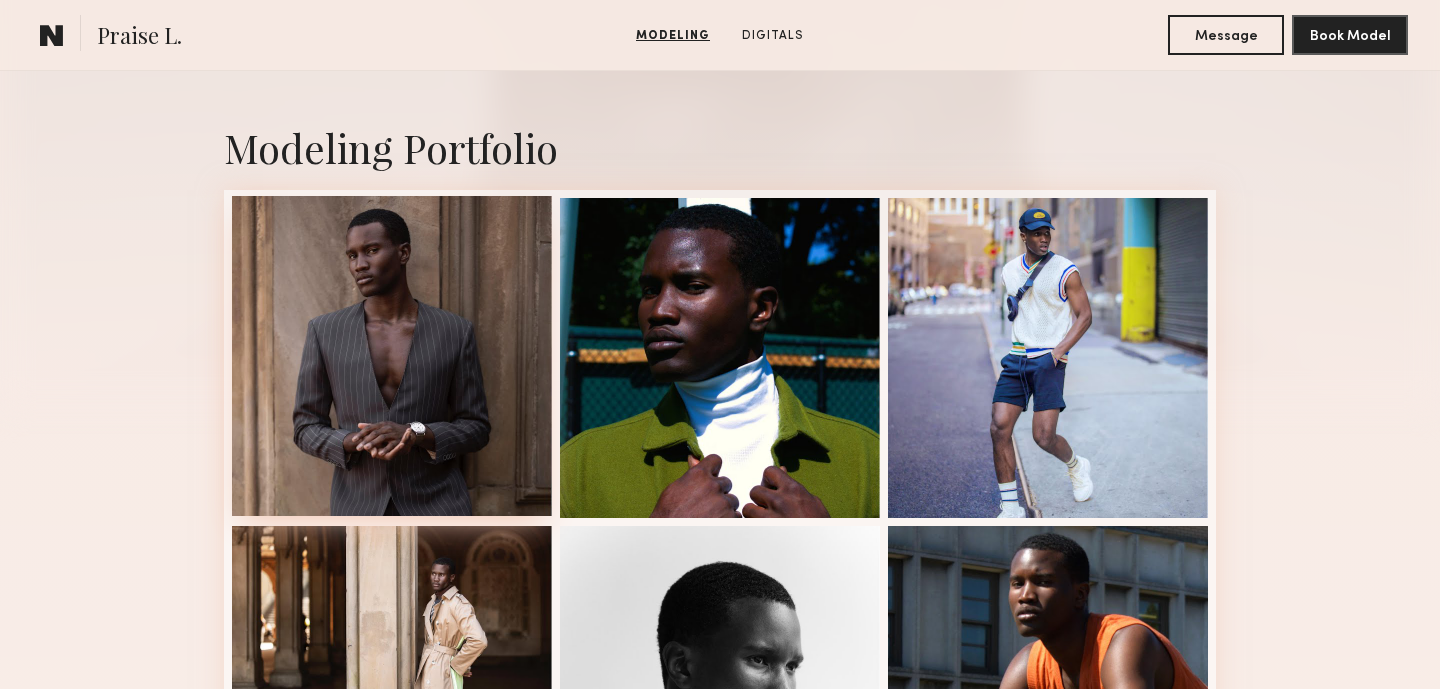click at bounding box center (392, 356) 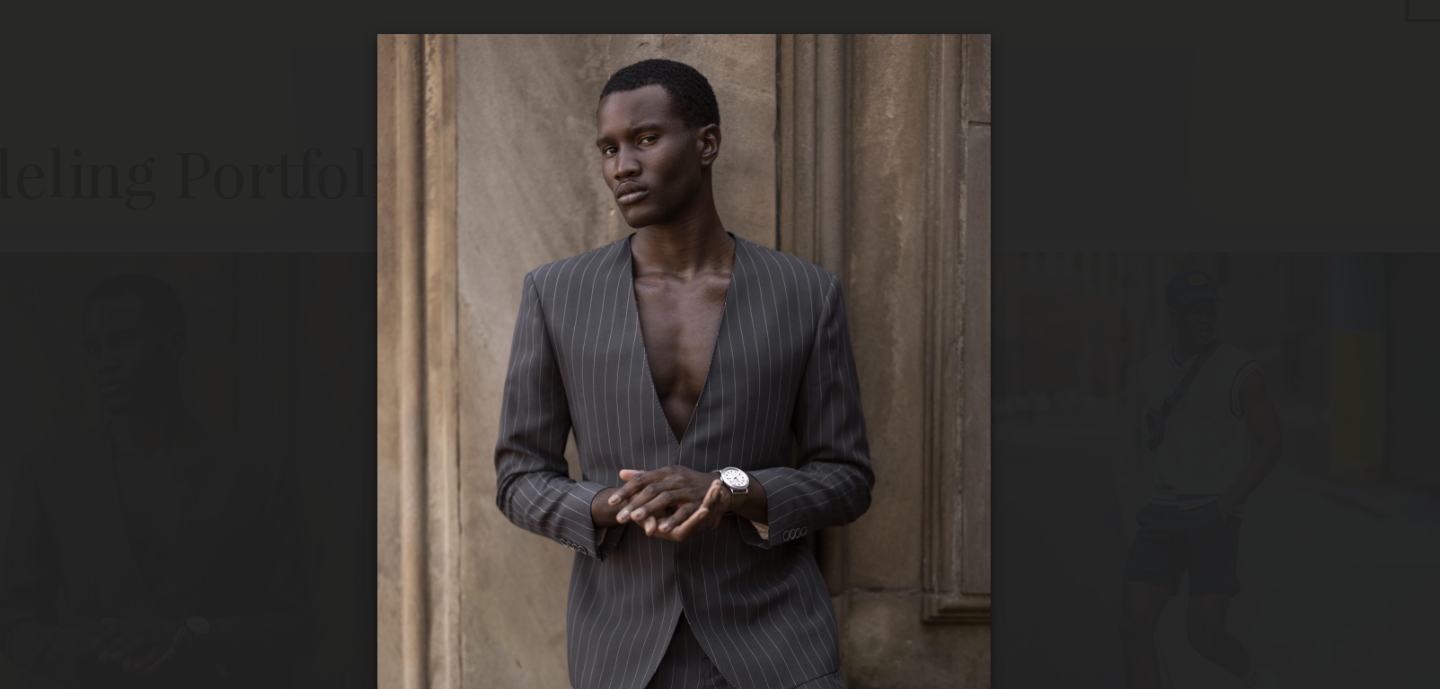 click at bounding box center (720, 328) 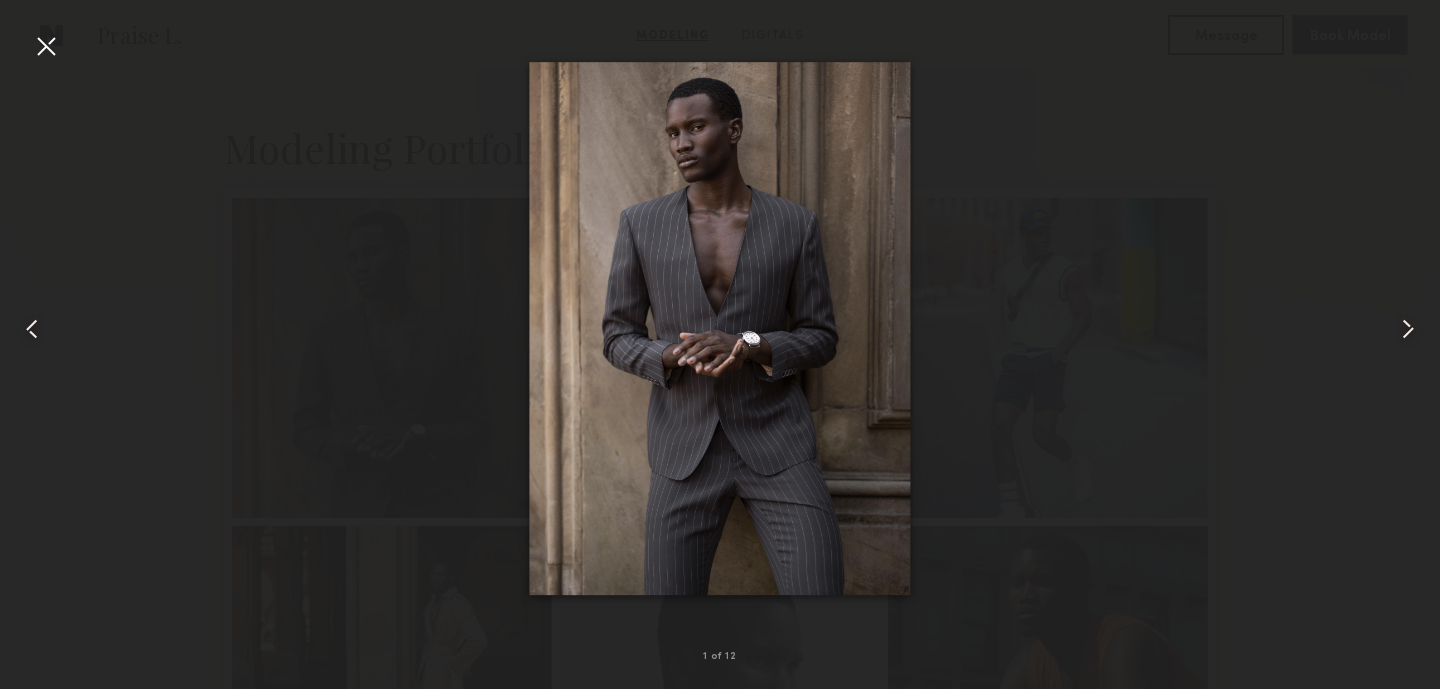 click at bounding box center [46, 46] 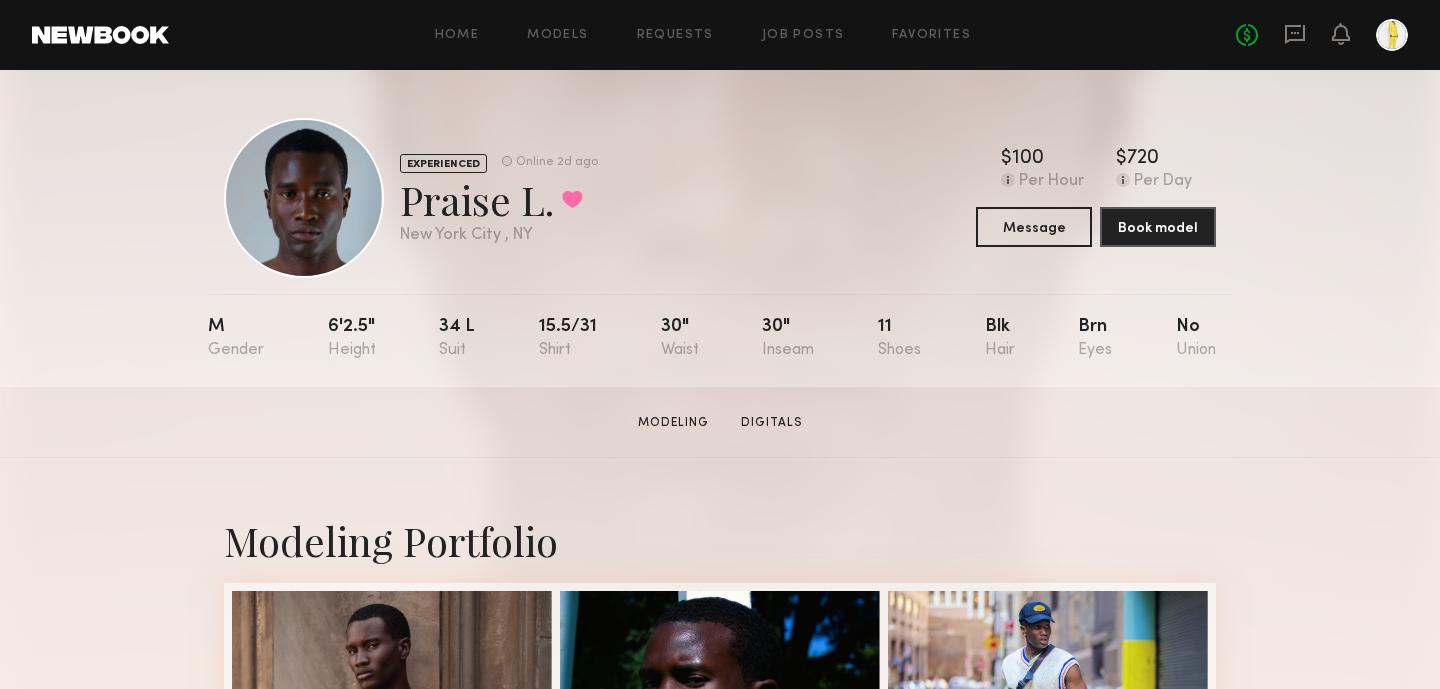 scroll, scrollTop: 105, scrollLeft: 0, axis: vertical 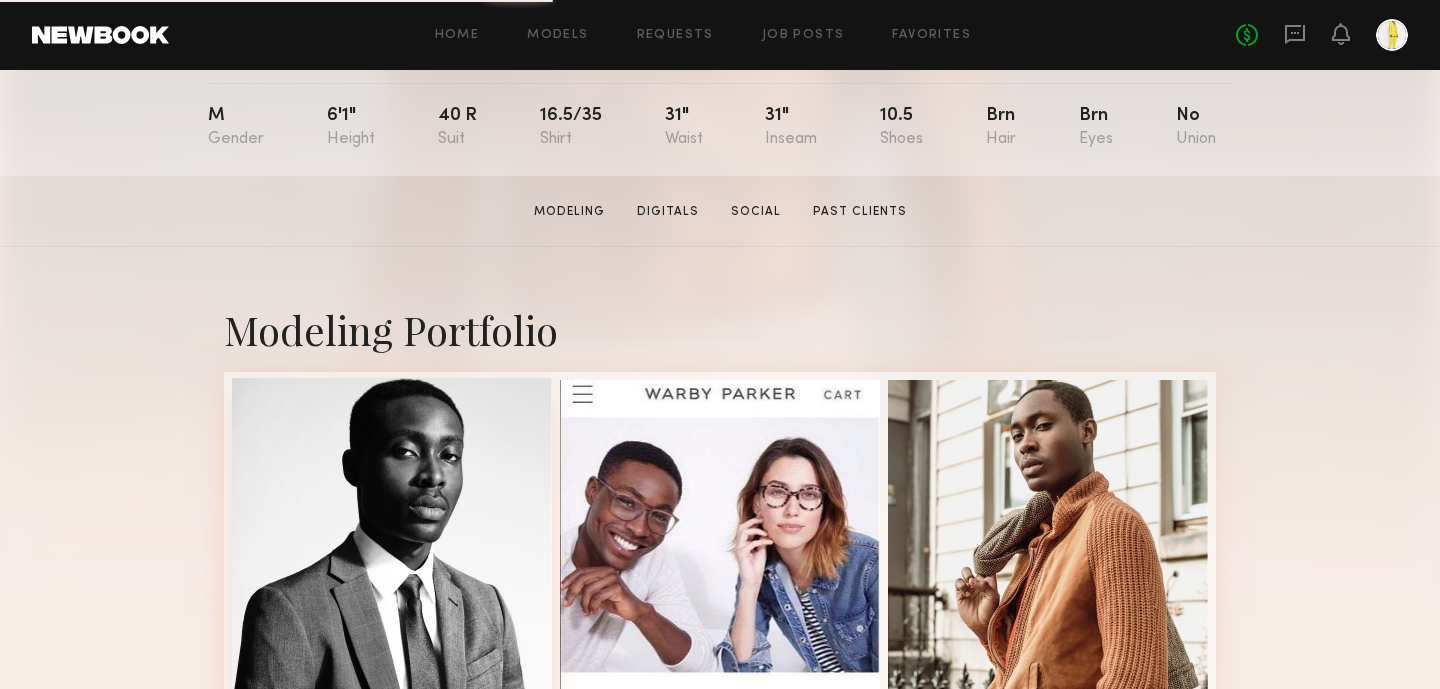 click at bounding box center [392, 538] 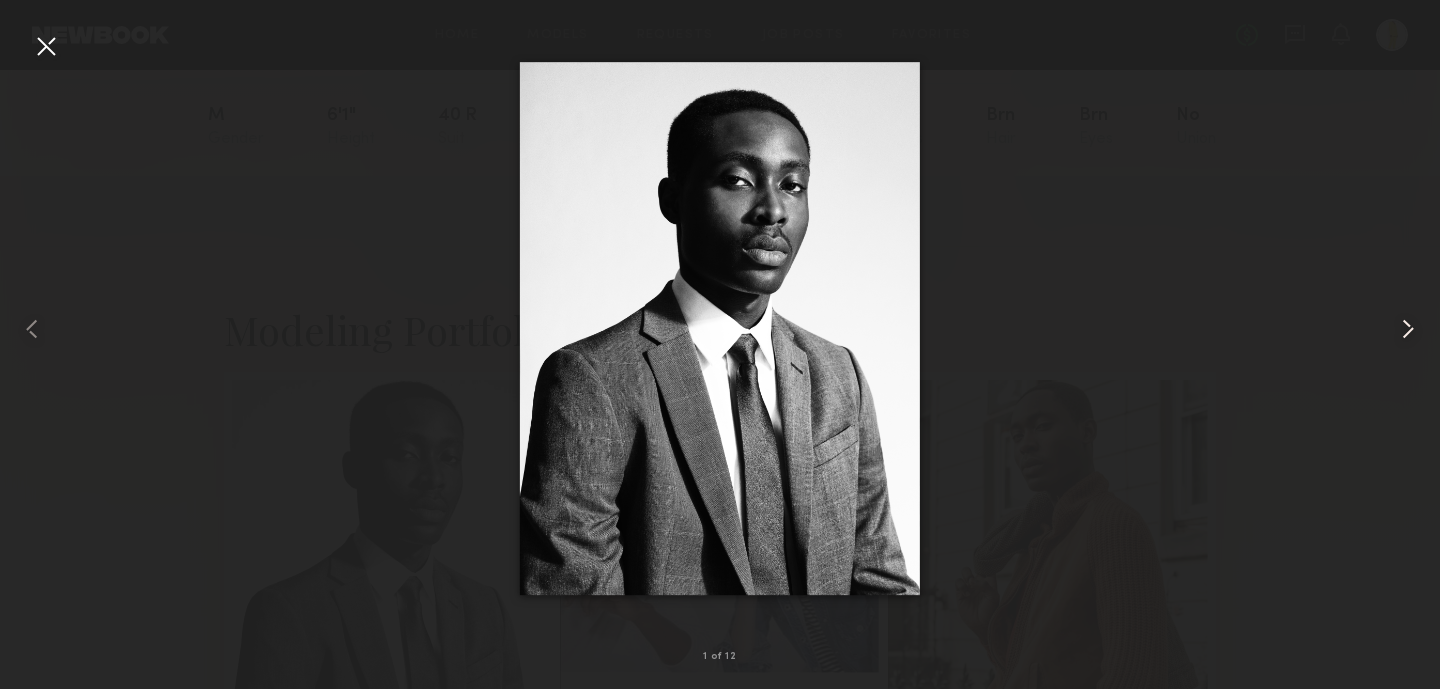 click at bounding box center [1408, 329] 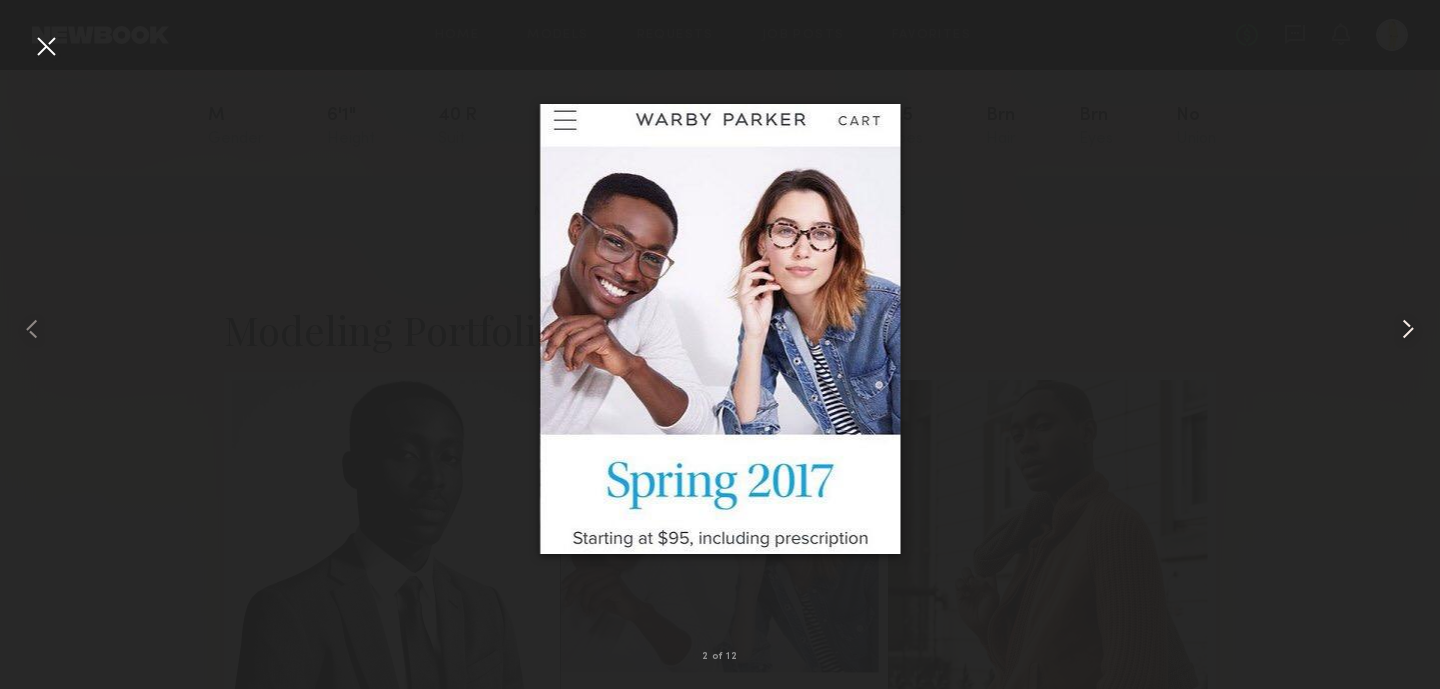 click at bounding box center (1408, 329) 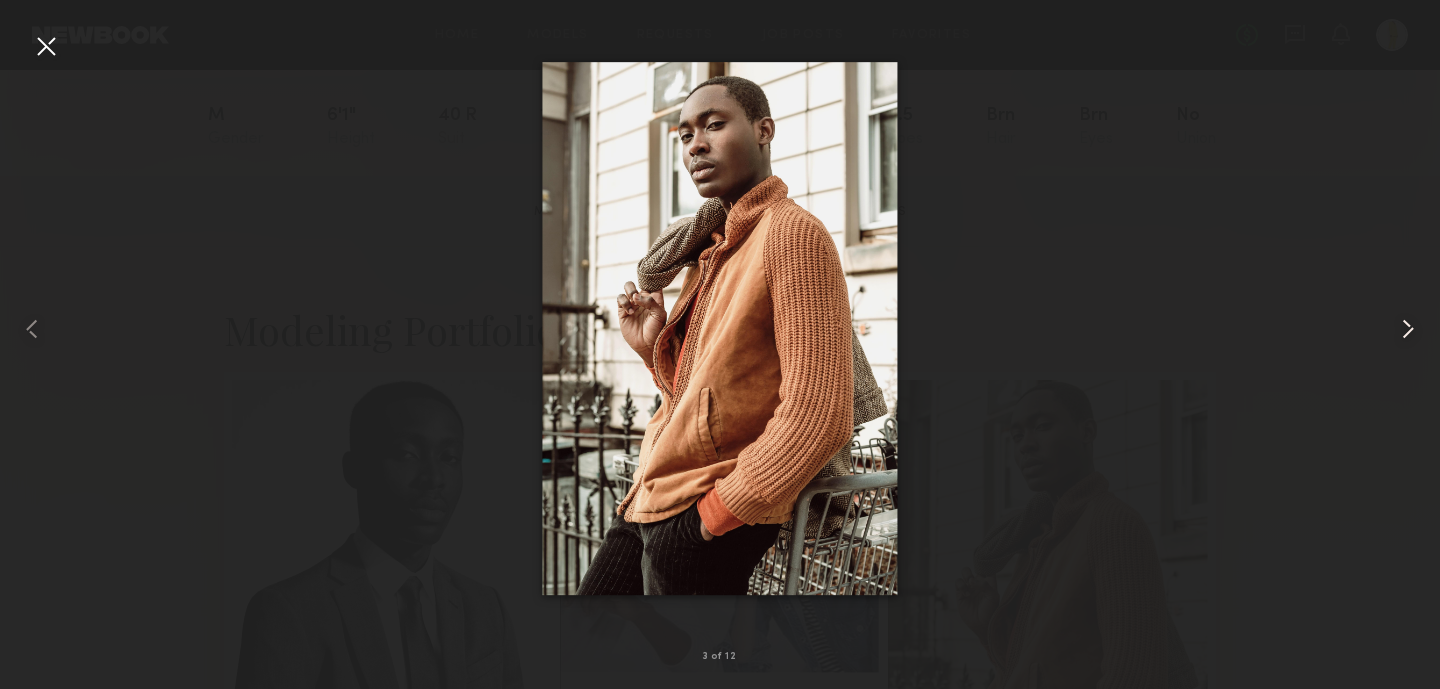 click at bounding box center (1408, 329) 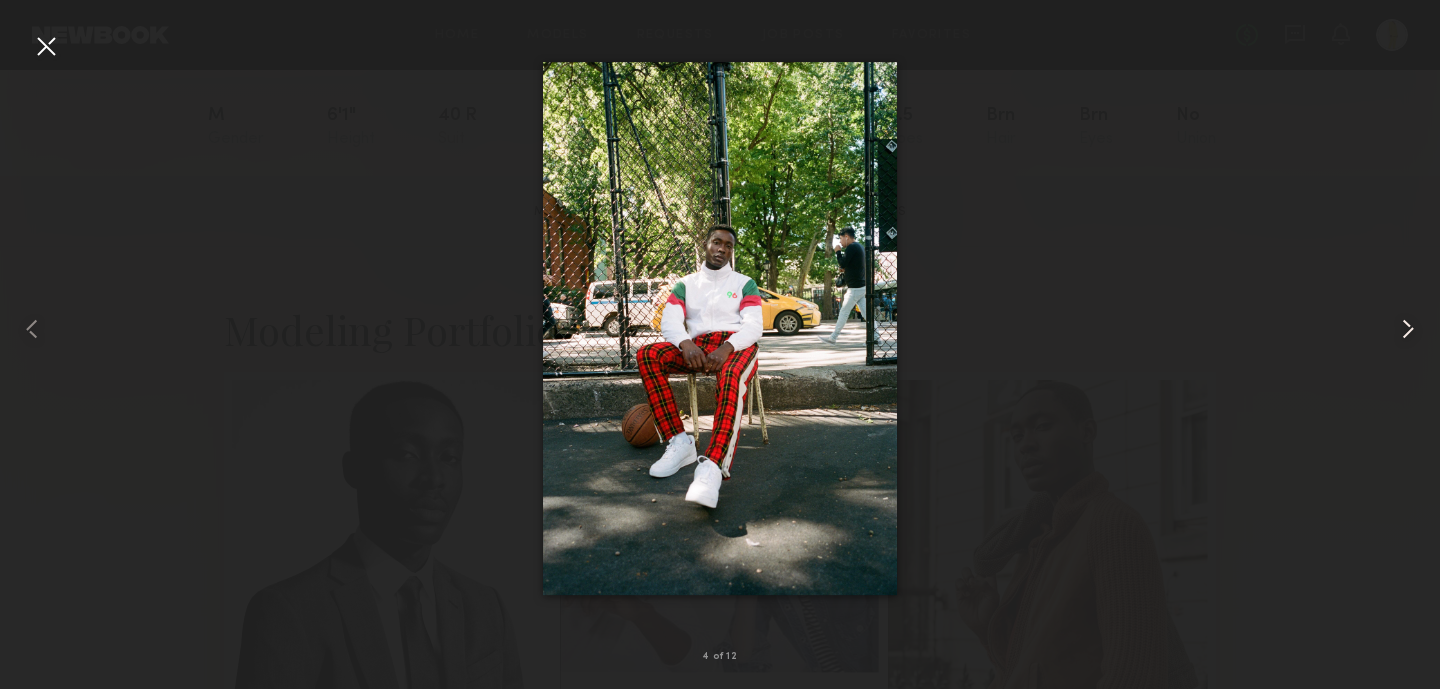 click at bounding box center (1408, 329) 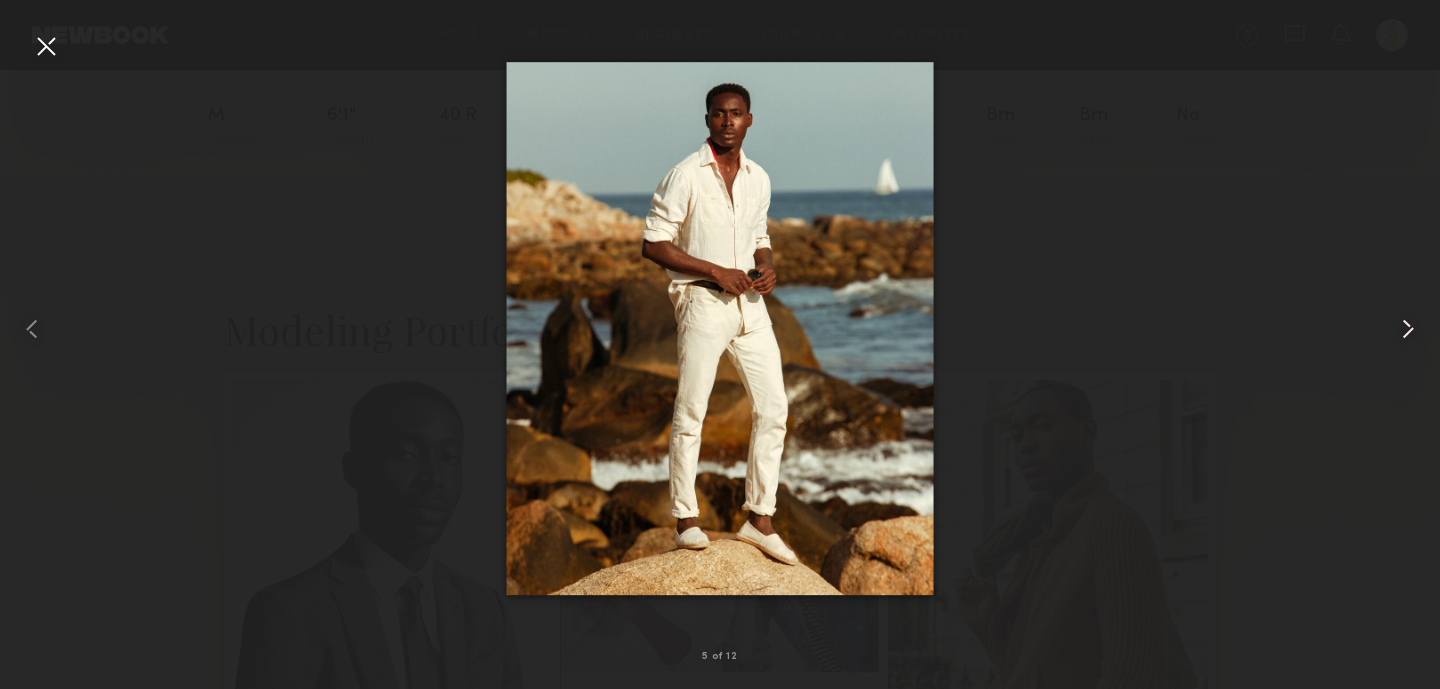 click at bounding box center [1408, 329] 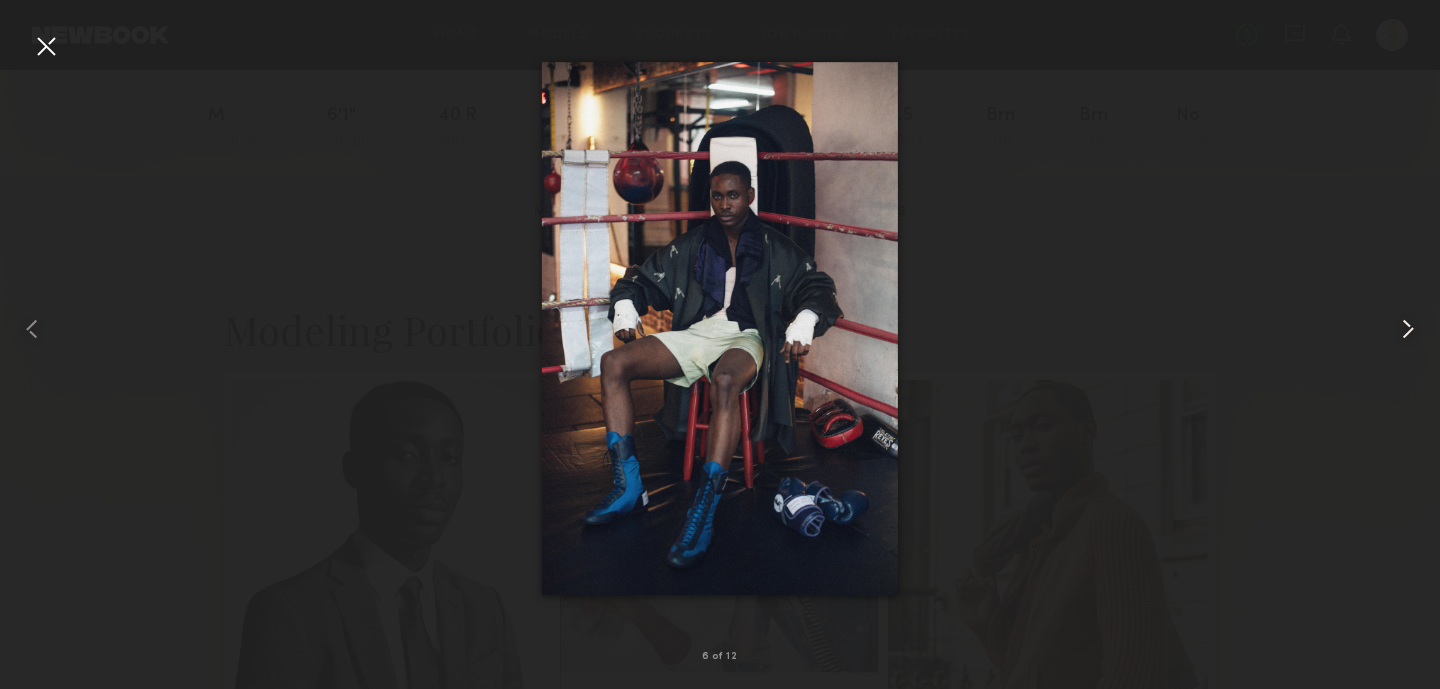 click at bounding box center [1408, 329] 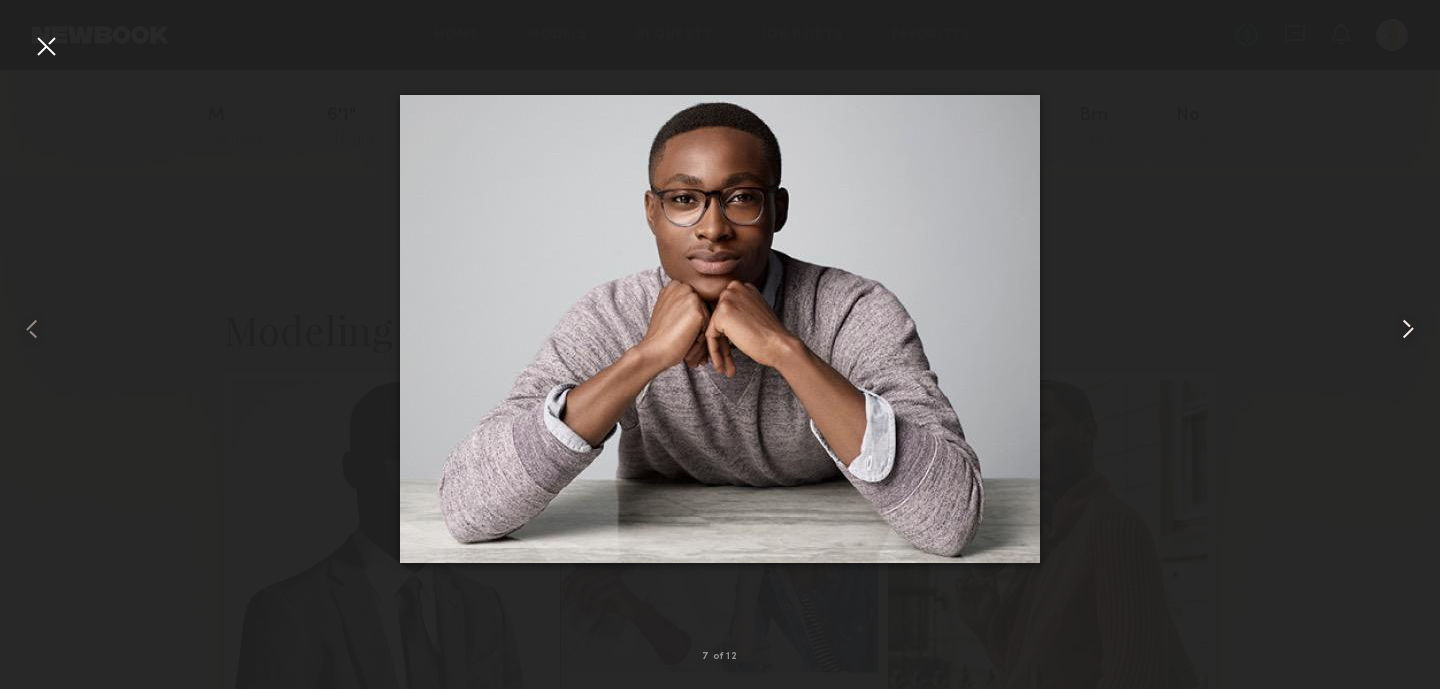 click at bounding box center (1408, 329) 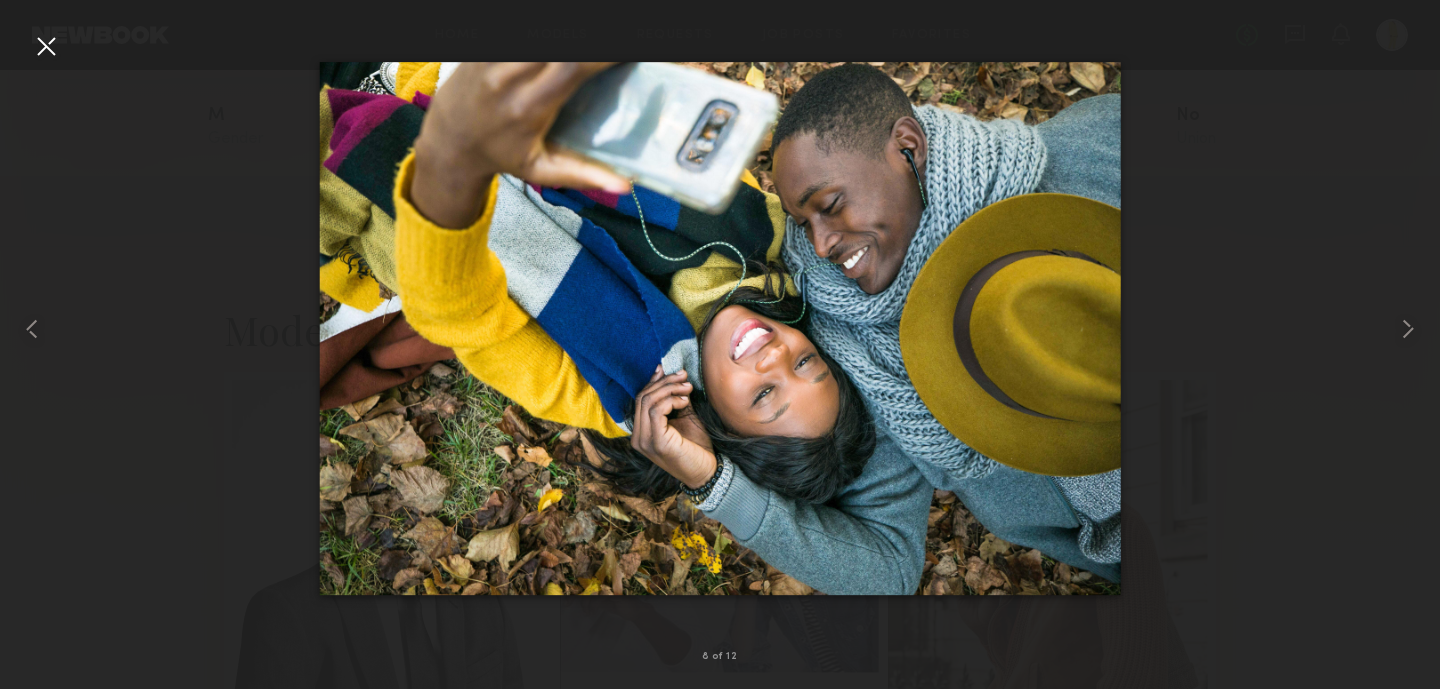 click at bounding box center (46, 46) 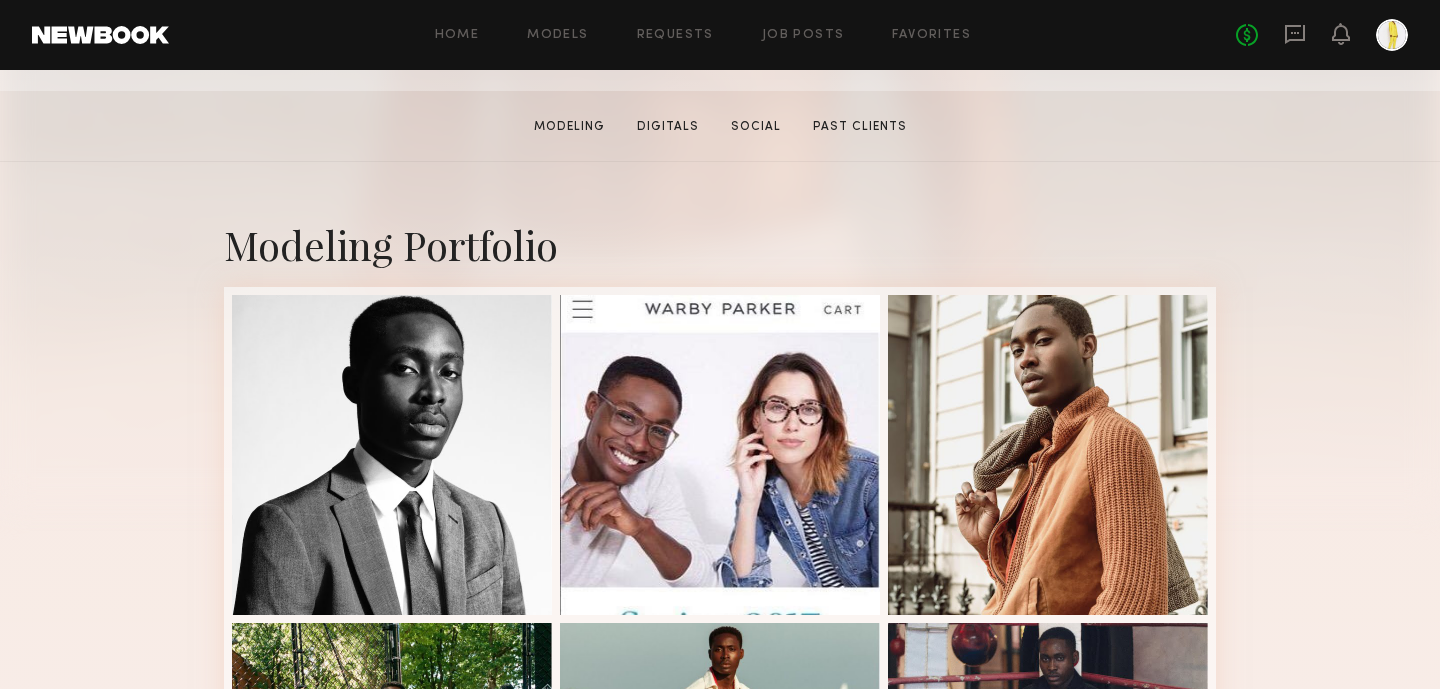 scroll, scrollTop: 297, scrollLeft: 0, axis: vertical 